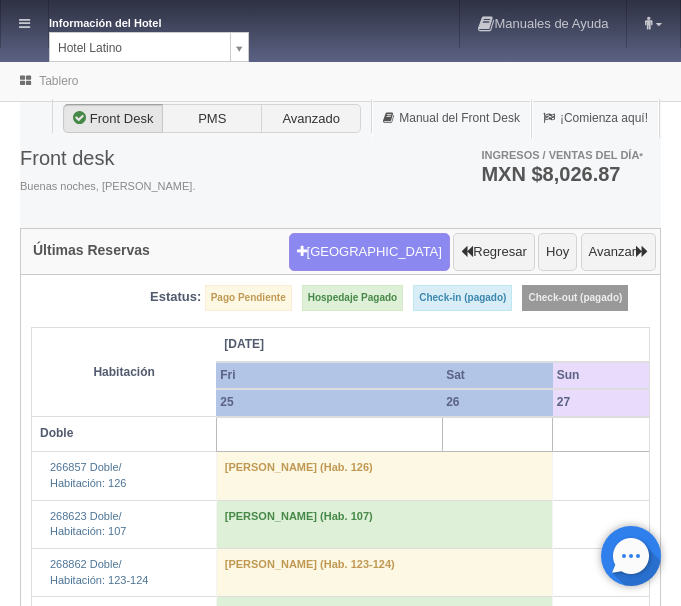 scroll, scrollTop: 0, scrollLeft: 0, axis: both 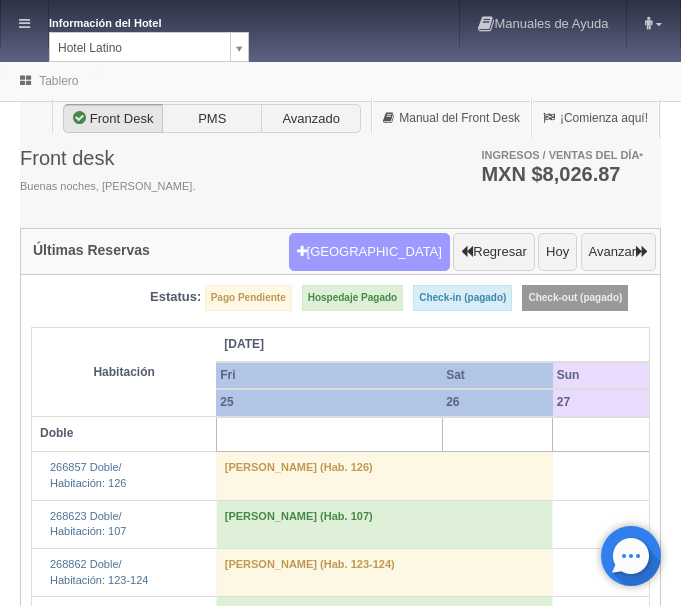 click on "[GEOGRAPHIC_DATA]" at bounding box center [369, 252] 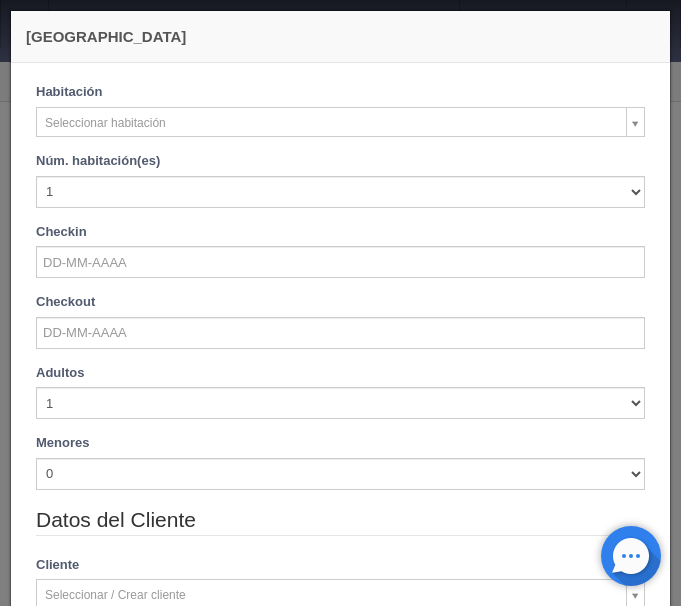 checkbox on "false" 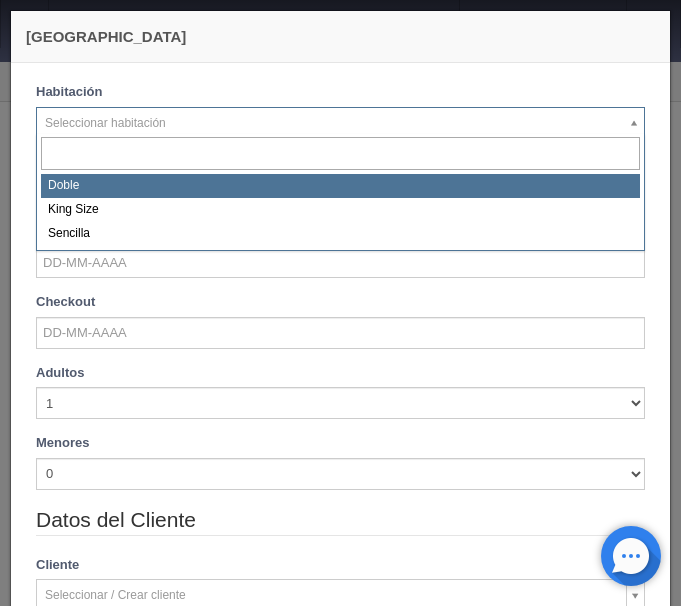 click on "Información del Hotel
[GEOGRAPHIC_DATA] [GEOGRAPHIC_DATA][PERSON_NAME]
Manuales de Ayuda
Actualizaciones recientes
[PERSON_NAME]
Mi Perfil
Salir / Log Out
Procesando...
Front desk
Reservas
Hotel y Habitaciones
Tarifas
Inventarios
Promociones
Cupones
Productos y Servicios" at bounding box center [340, 1542] 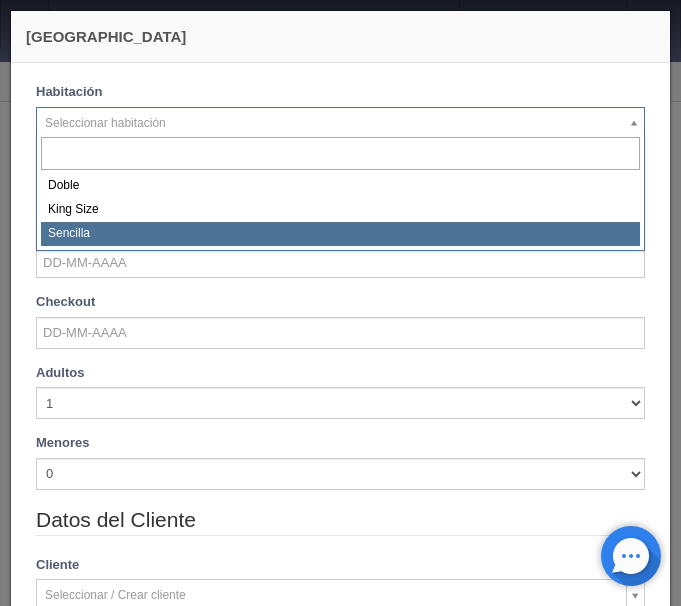 select on "2158" 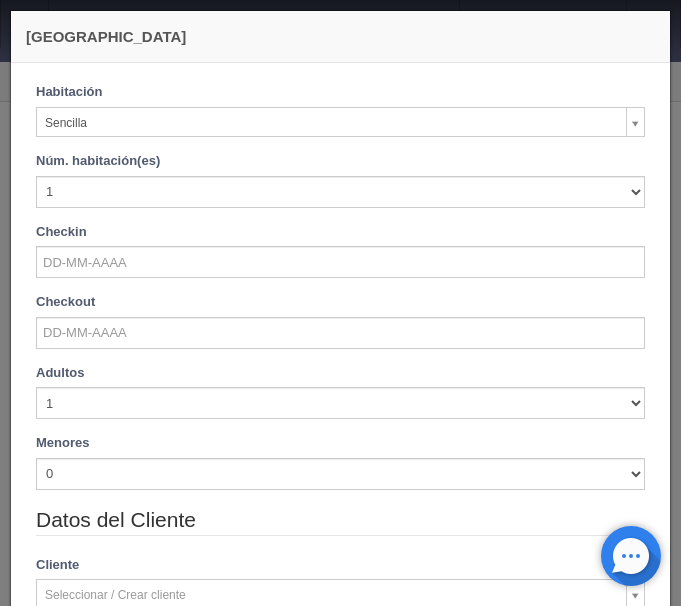 checkbox on "false" 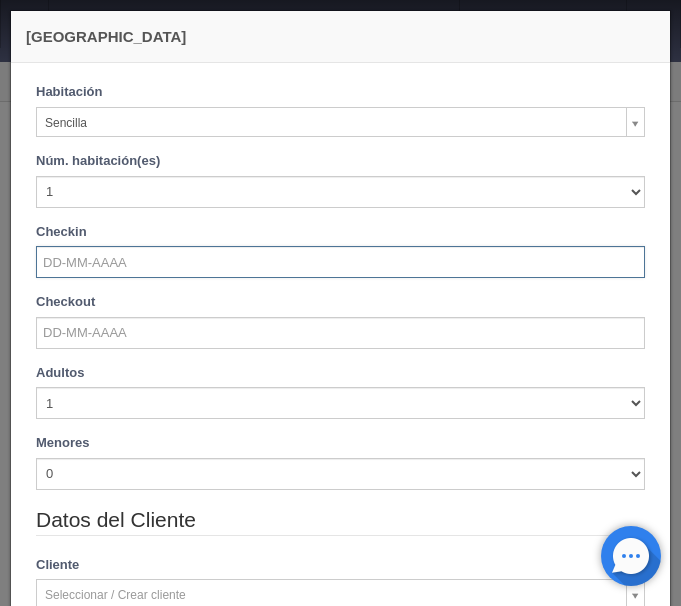 click at bounding box center (340, 262) 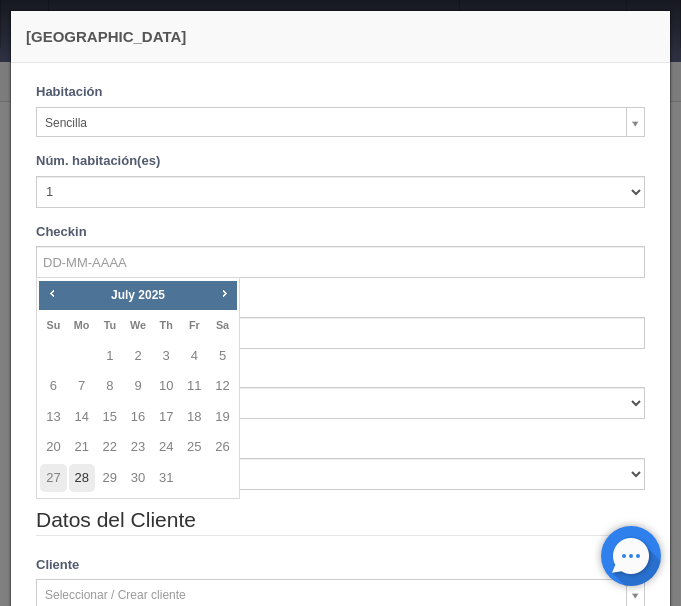 click on "28" at bounding box center [82, 478] 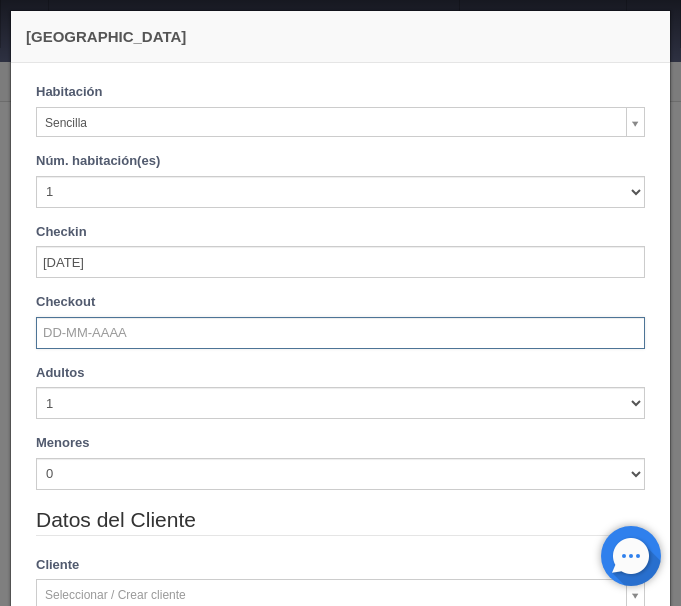 click at bounding box center (340, 333) 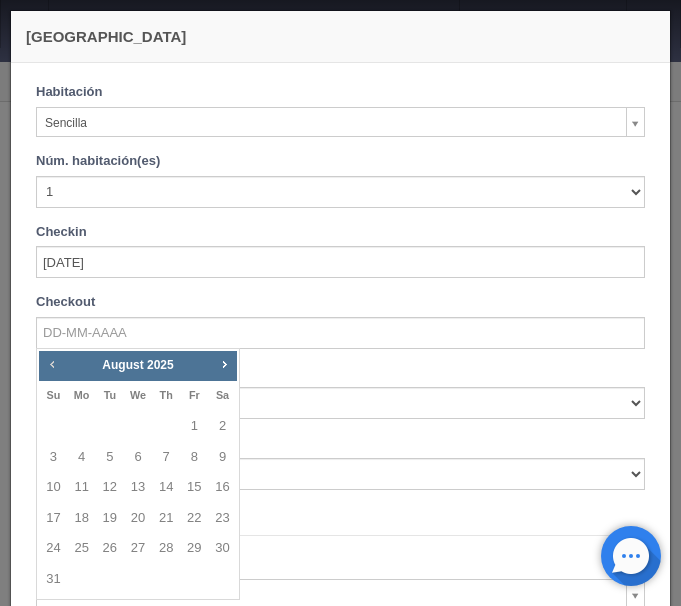 click on "Prev" at bounding box center [52, 364] 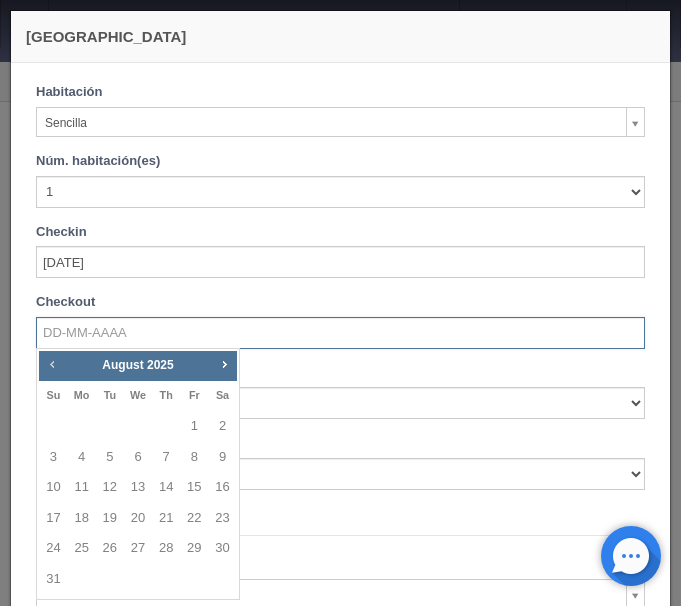 checkbox on "false" 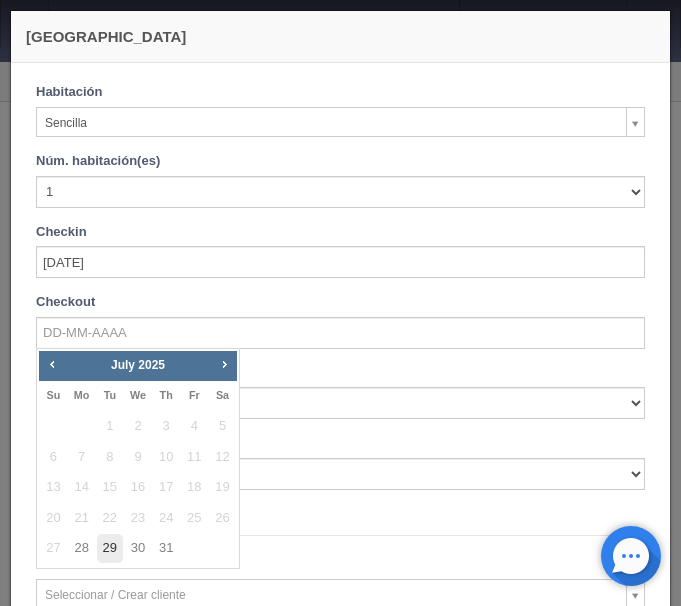 click on "29" at bounding box center (110, 548) 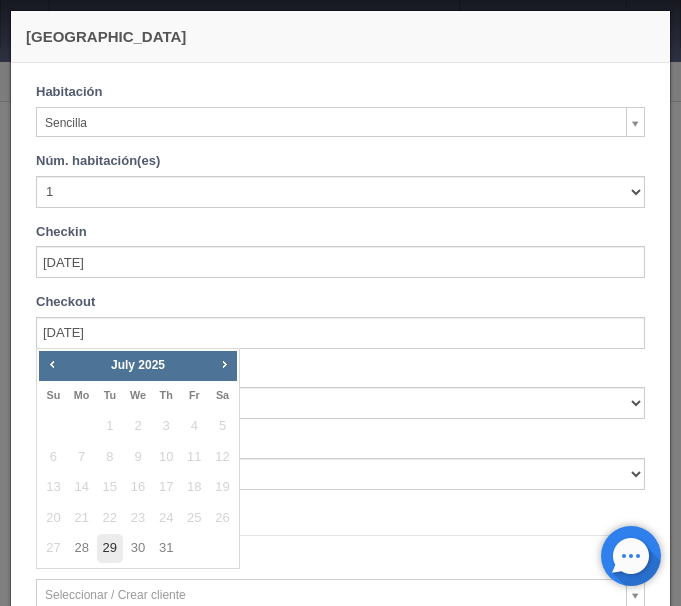 checkbox on "false" 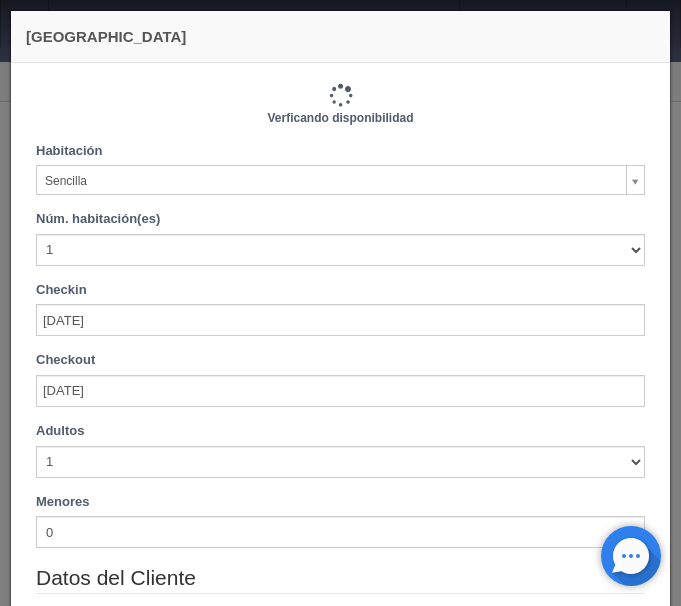 type on "720.00" 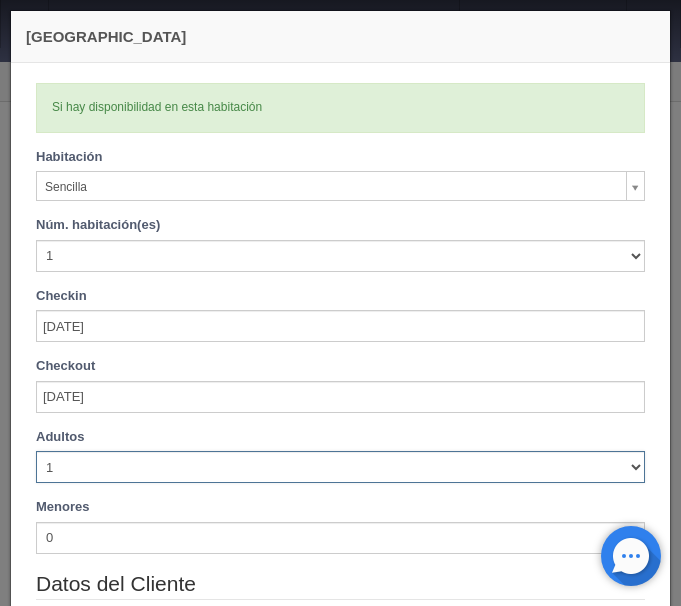click on "1
2
3
4
5
6
7
8
9
10" at bounding box center [340, 467] 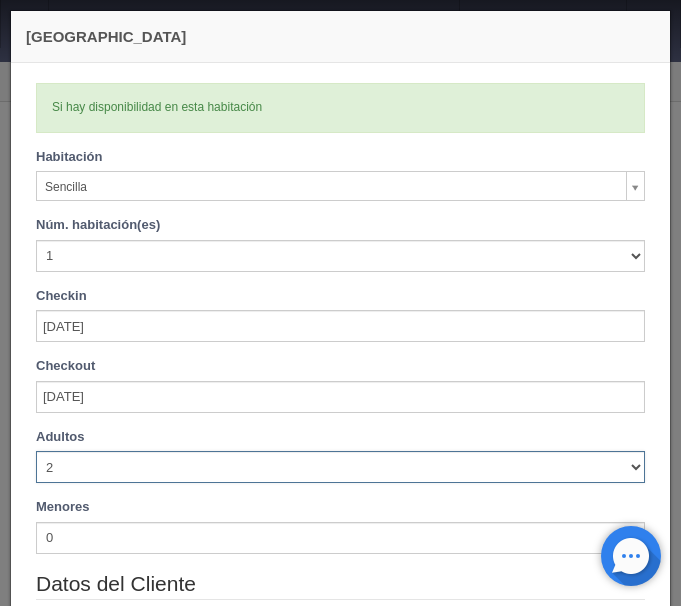 click on "2" at bounding box center (0, 0) 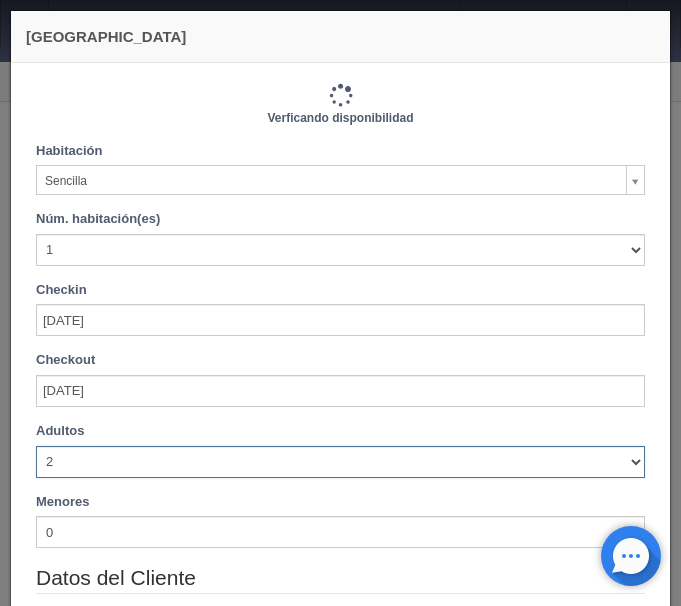 type on "720.00" 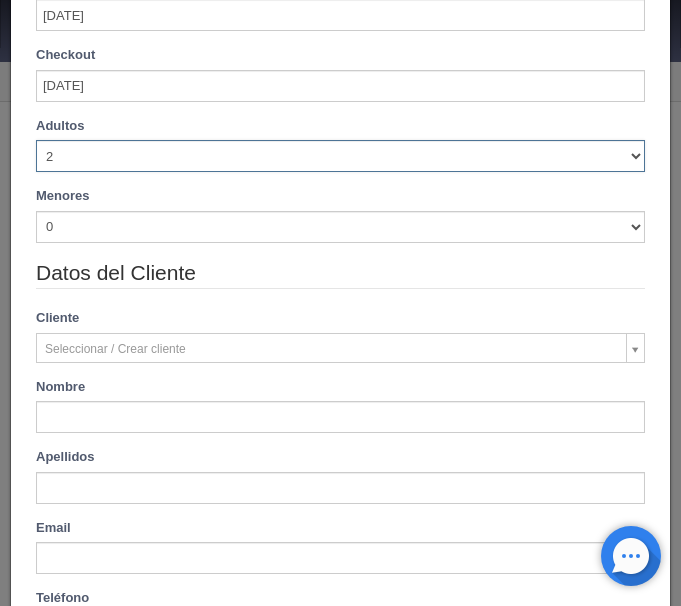 scroll, scrollTop: 336, scrollLeft: 0, axis: vertical 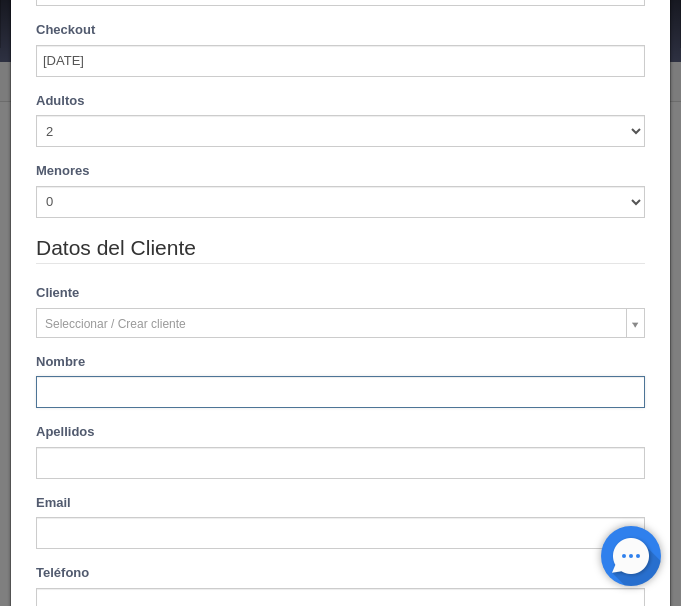 click at bounding box center (340, 392) 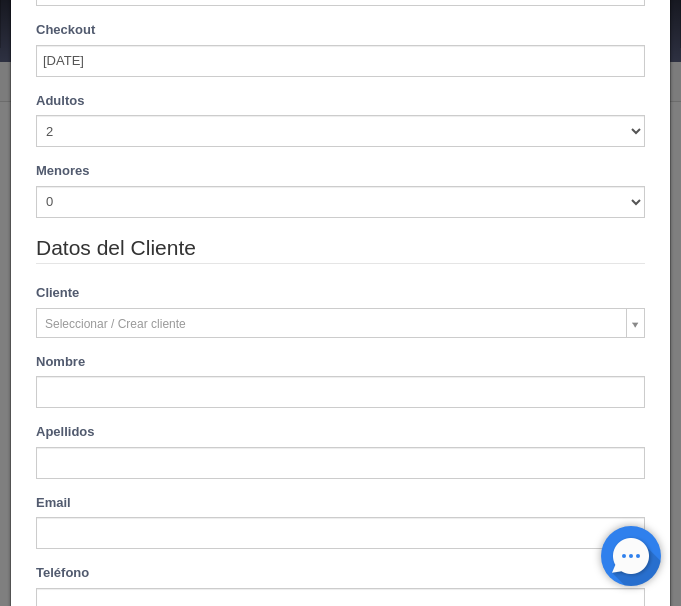 type on "Rutilo" 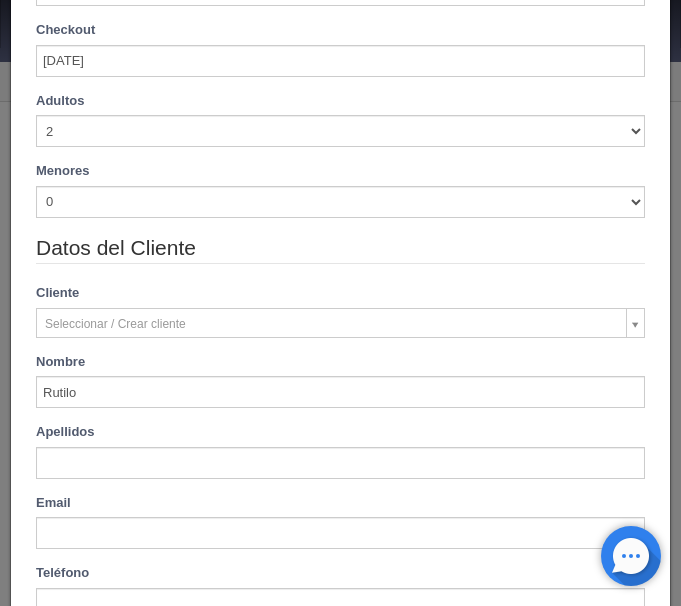 type on "Castro" 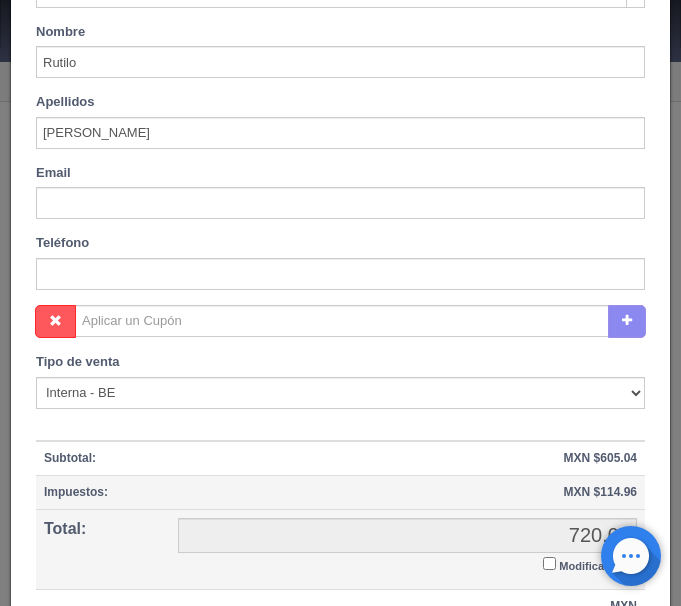 scroll, scrollTop: 672, scrollLeft: 0, axis: vertical 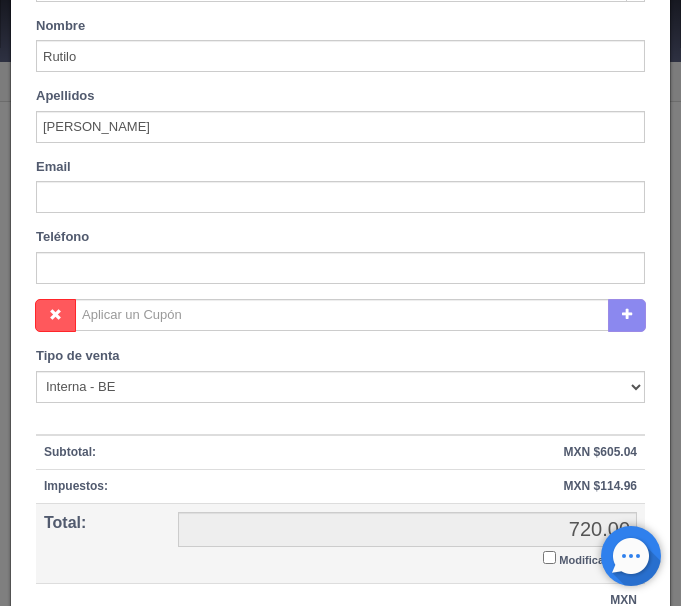 click on "Modificar Total" at bounding box center (549, 557) 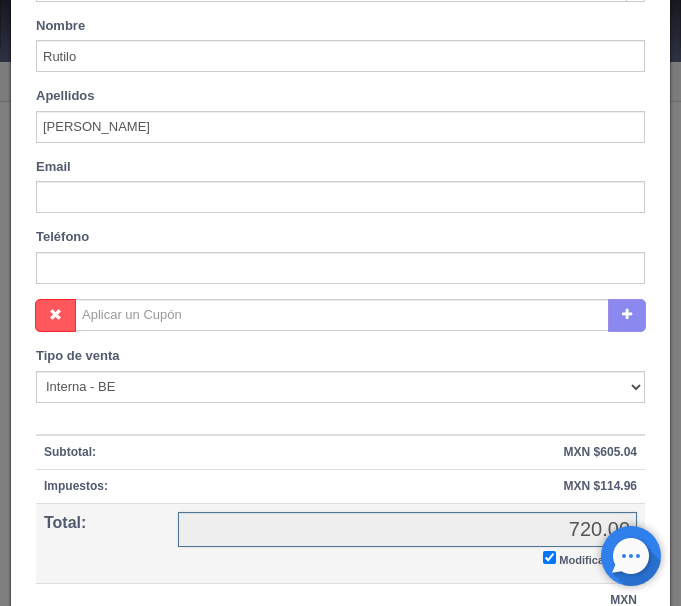 checkbox on "true" 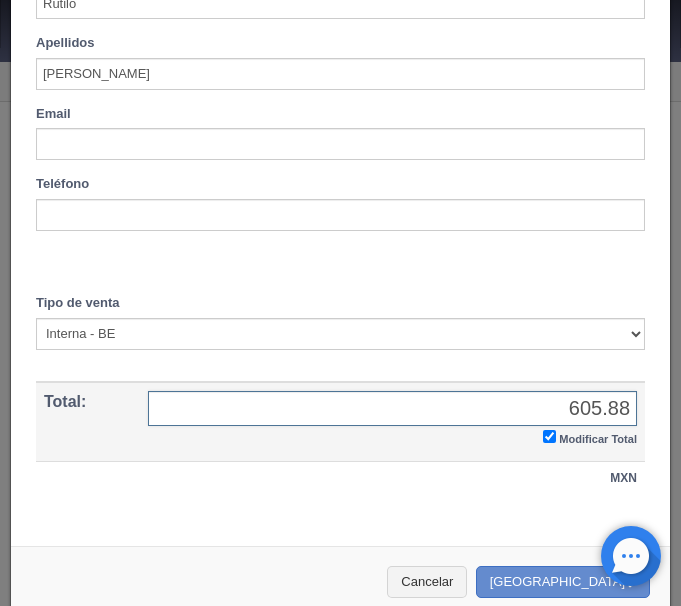 scroll, scrollTop: 746, scrollLeft: 0, axis: vertical 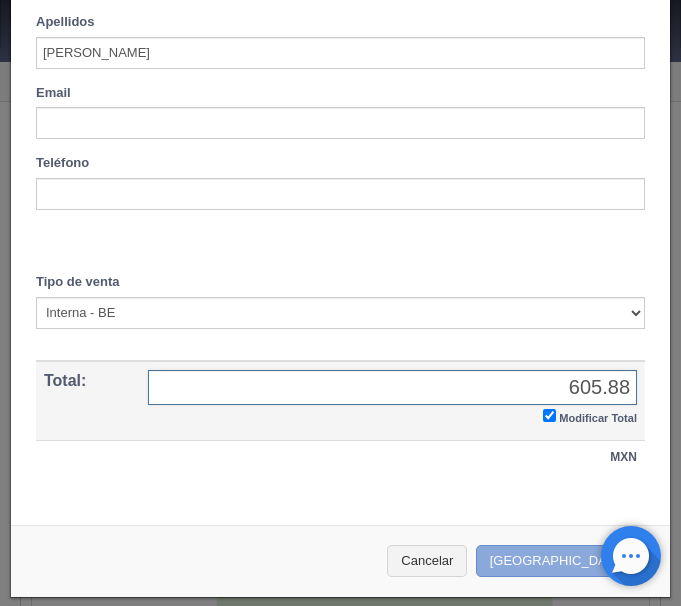 type on "605.88" 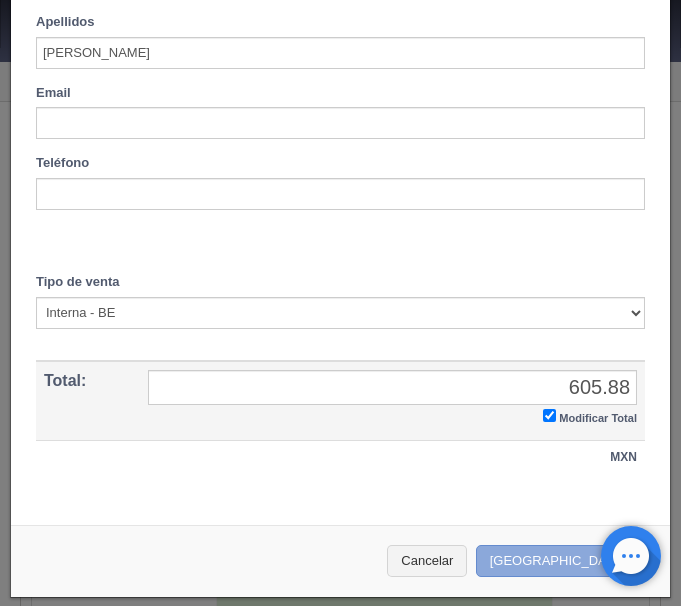 click on "[GEOGRAPHIC_DATA]" at bounding box center [563, 561] 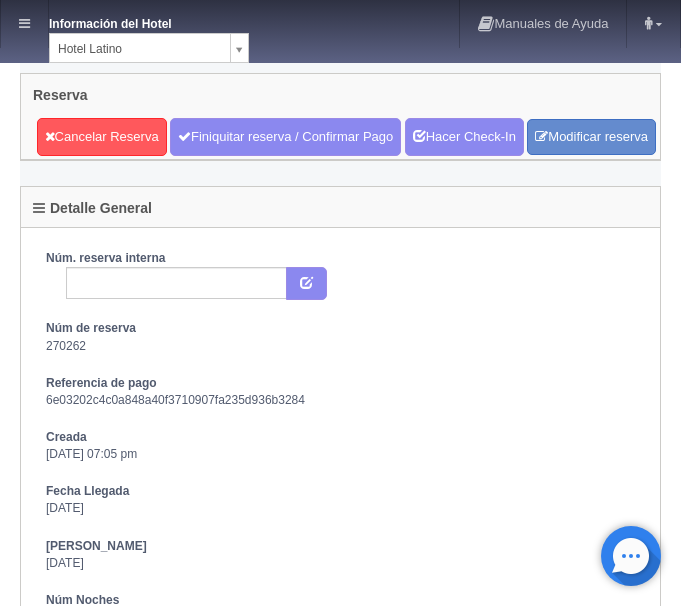 scroll, scrollTop: 0, scrollLeft: 0, axis: both 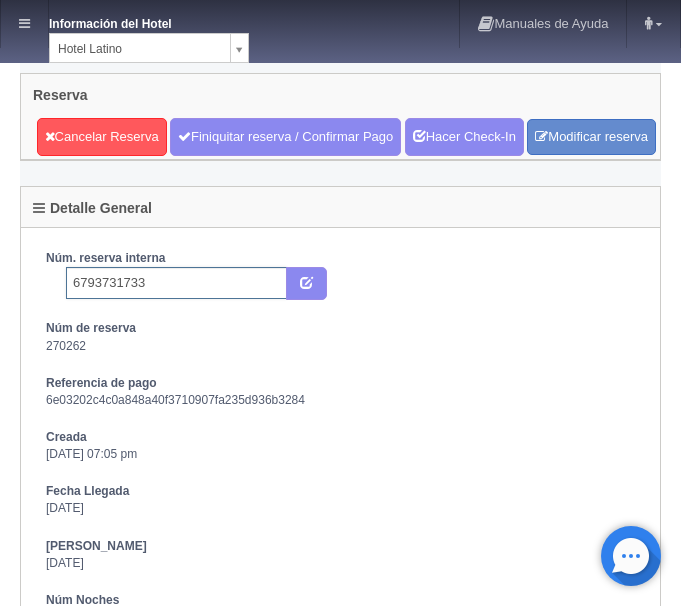 click on "6793731733" at bounding box center [176, 283] 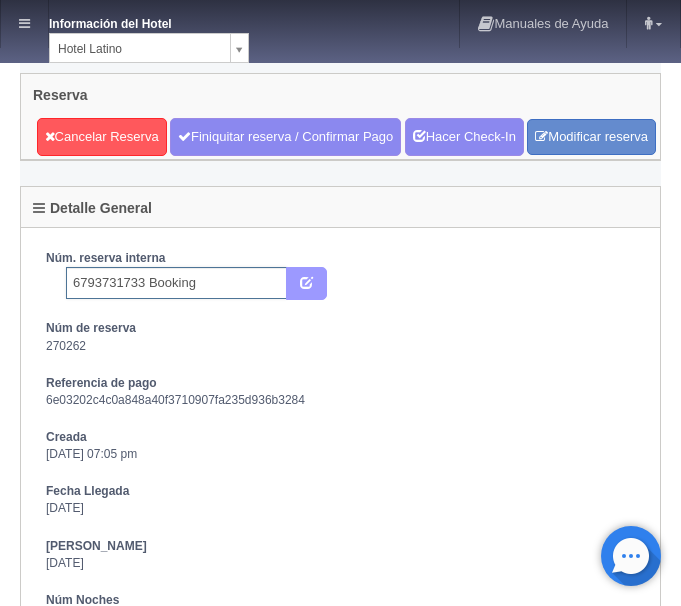 type on "6793731733 Booking" 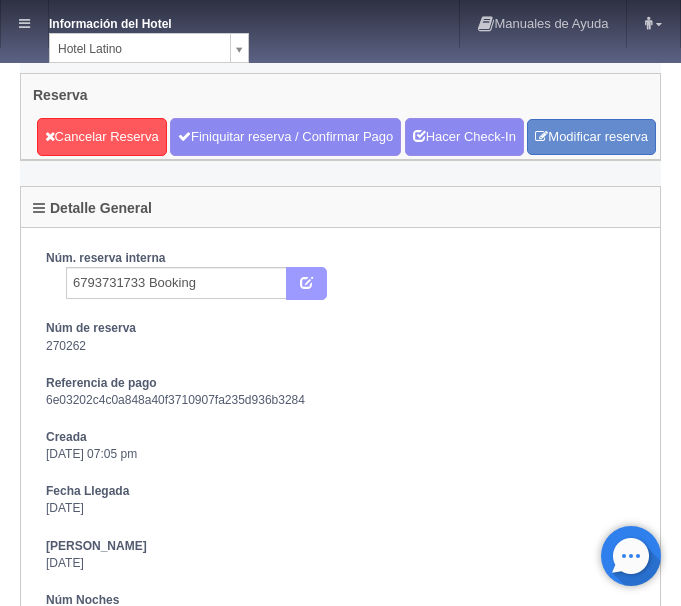 click at bounding box center [306, 284] 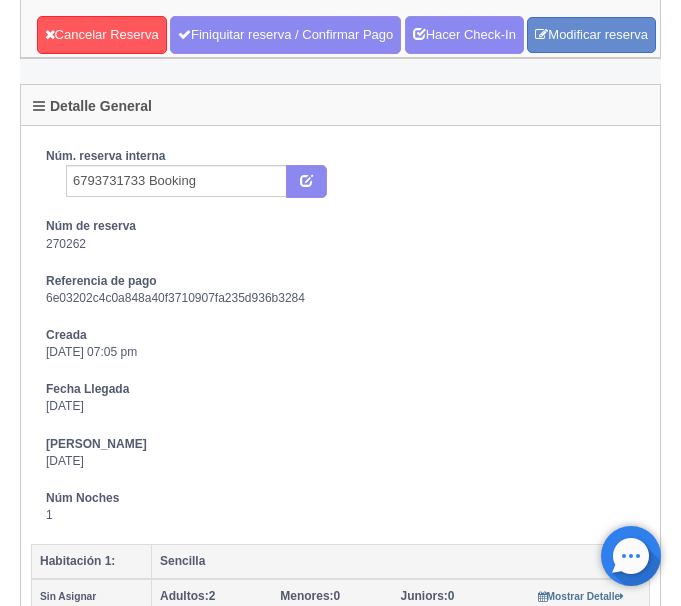 scroll, scrollTop: 0, scrollLeft: 0, axis: both 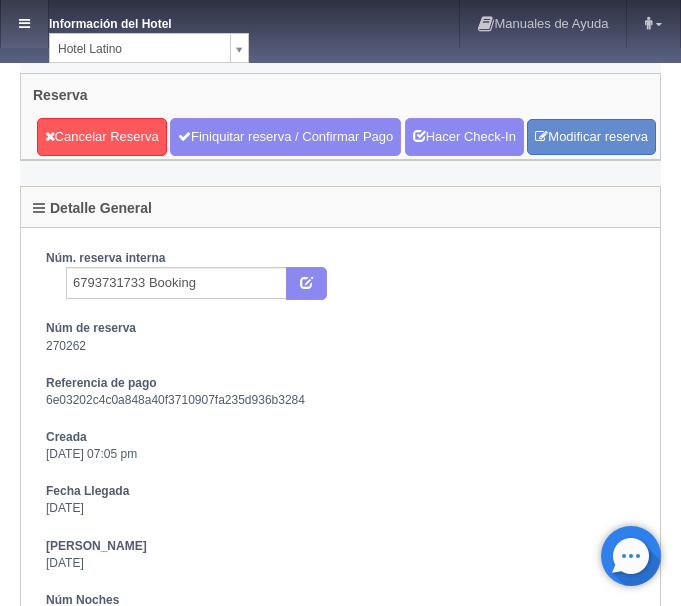 click at bounding box center [24, 24] 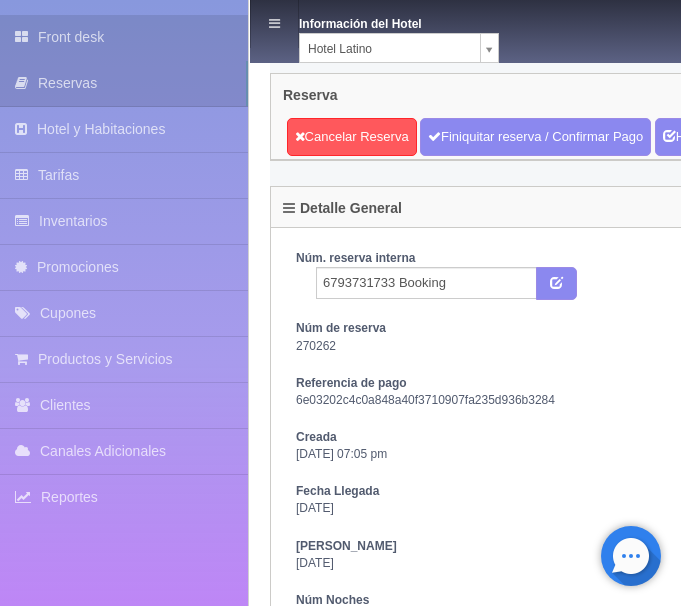 click at bounding box center [26, 37] 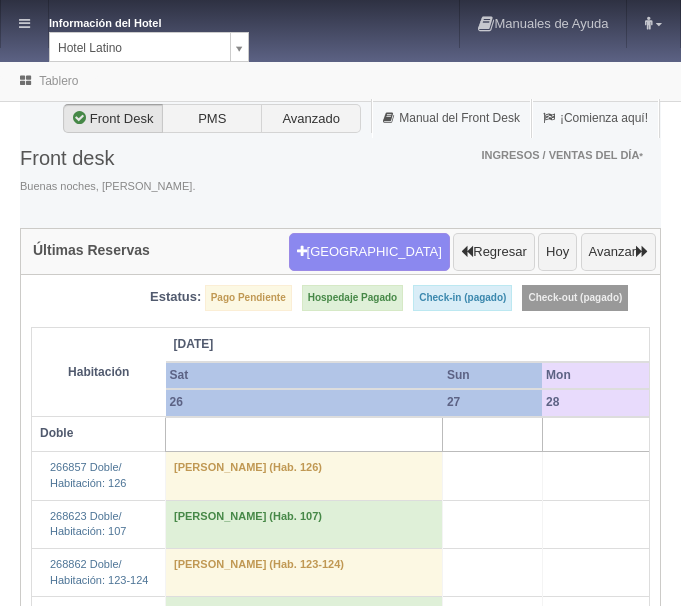 scroll, scrollTop: 0, scrollLeft: 0, axis: both 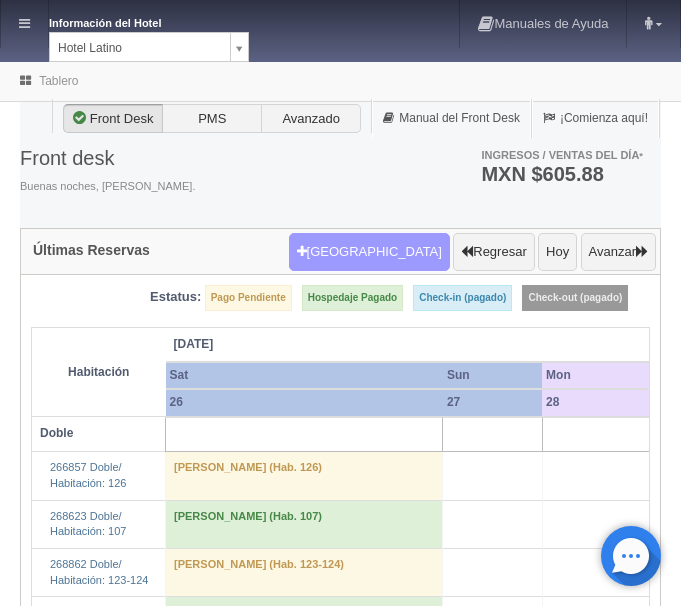 click on "Nueva Reserva" at bounding box center (369, 252) 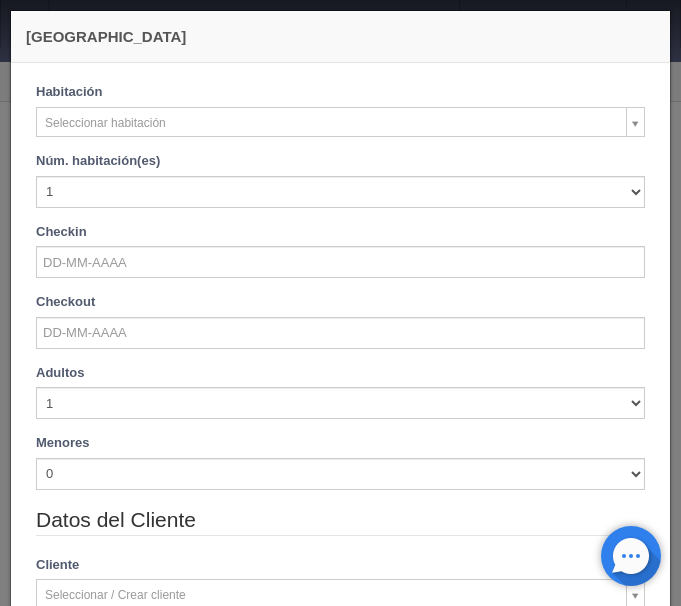 checkbox on "false" 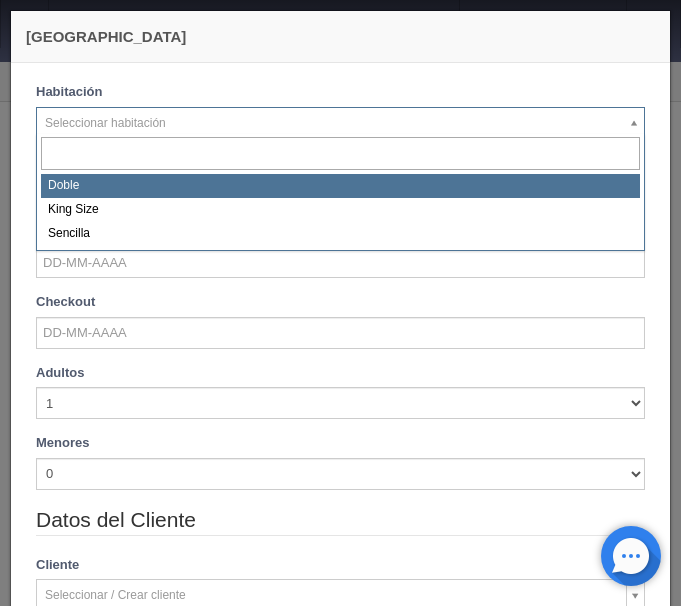 click on "Información del Hotel
[GEOGRAPHIC_DATA] [GEOGRAPHIC_DATA][PERSON_NAME]
Manuales de Ayuda
Actualizaciones recientes
[PERSON_NAME]
Mi Perfil
Salir / Log Out
Procesando...
Front desk
Reservas
Hotel y Habitaciones
Tarifas
Inventarios
Promociones
Cupones
Productos y Servicios" at bounding box center (340, 1469) 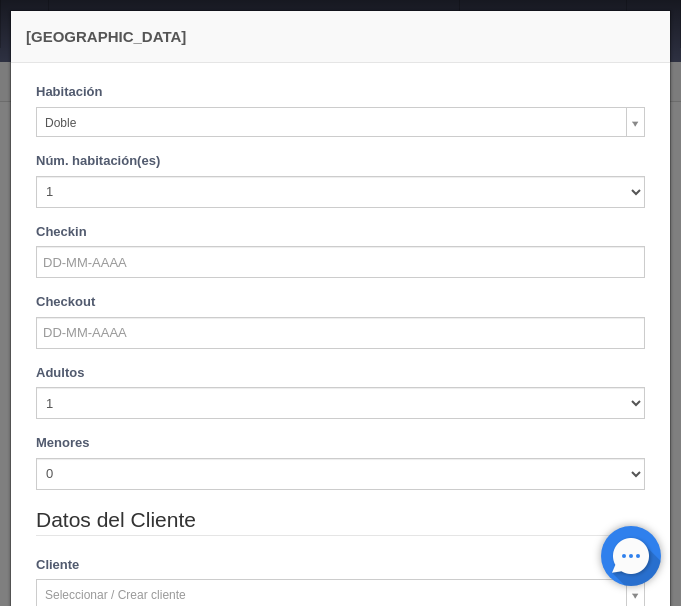 checkbox on "false" 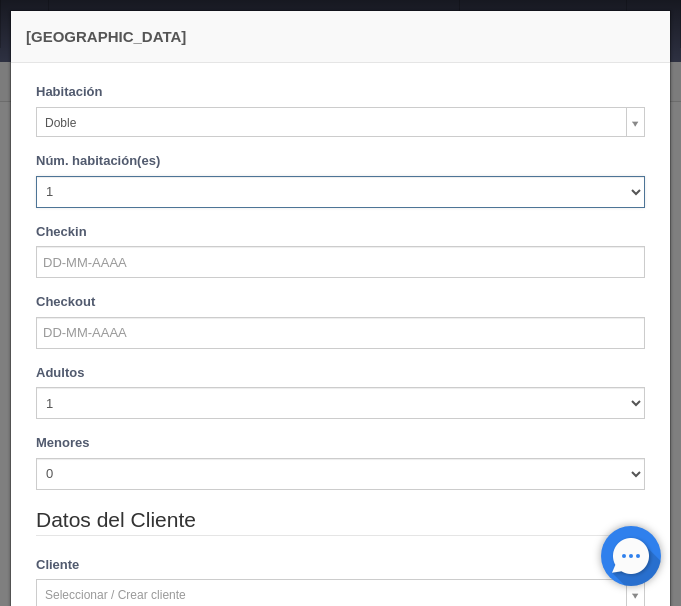 click on "1
2
3
4
5
6
7
8
9
10
11
12
13
14
15
16
17
18
19
20" at bounding box center [340, 192] 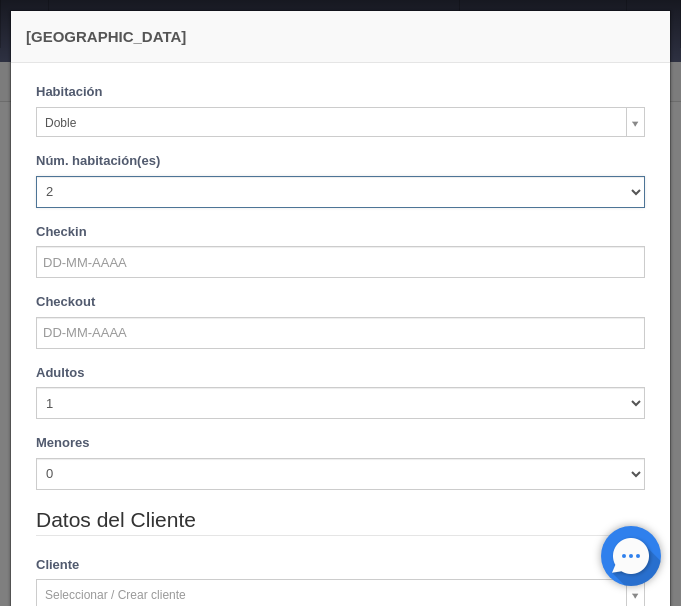 click on "2" at bounding box center (0, 0) 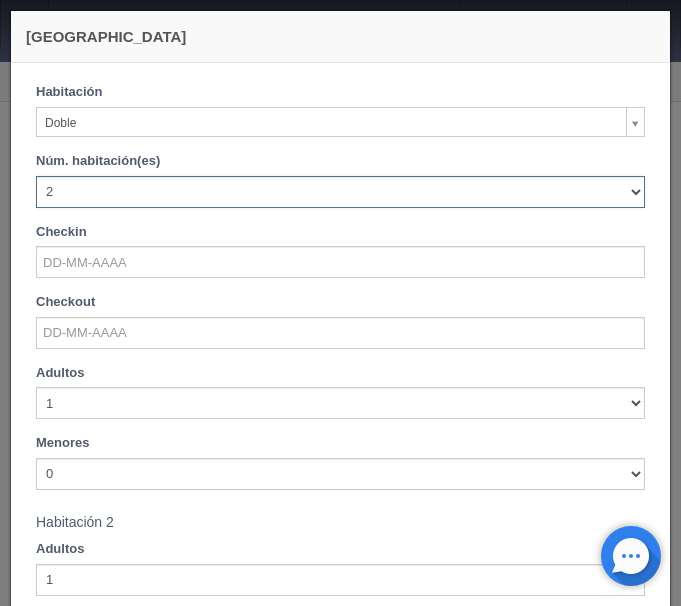 checkbox on "false" 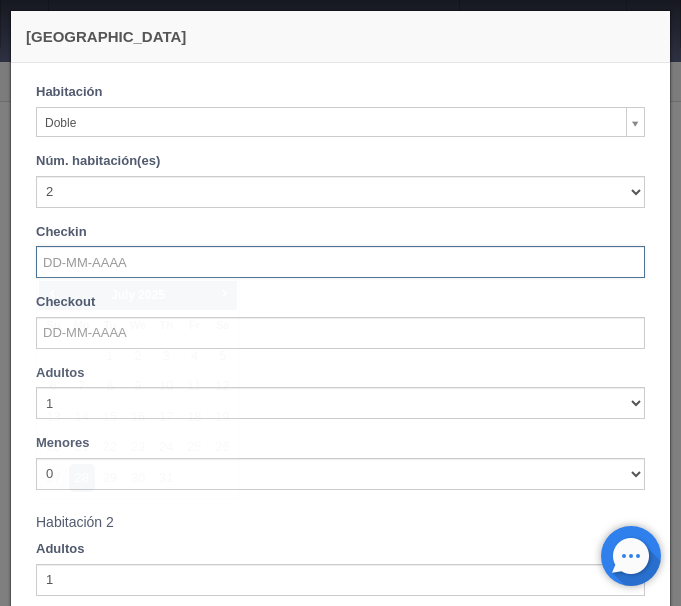 click at bounding box center [340, 262] 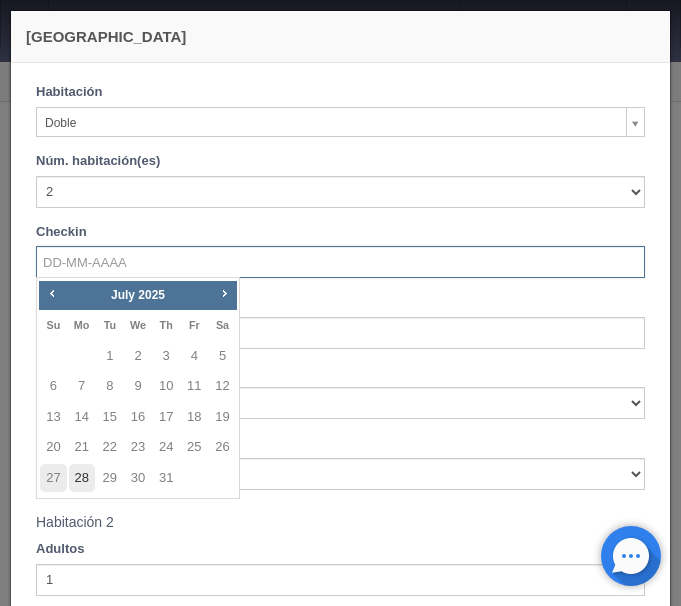 click on "28" at bounding box center [82, 478] 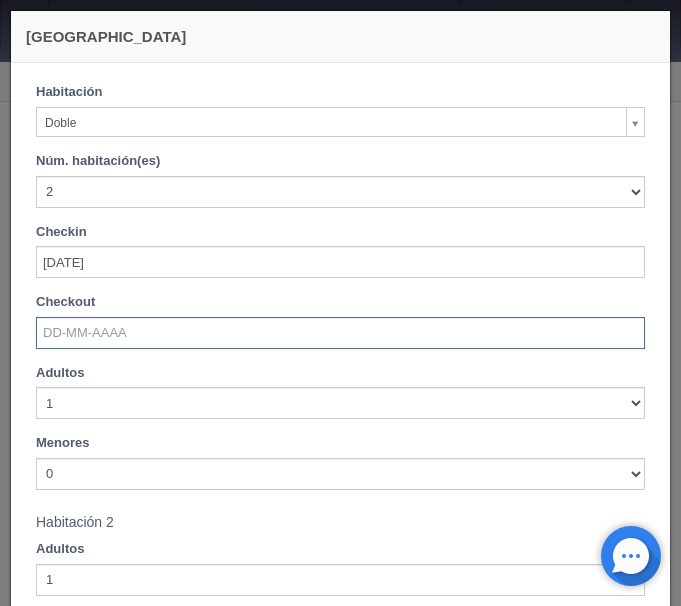 click at bounding box center [340, 333] 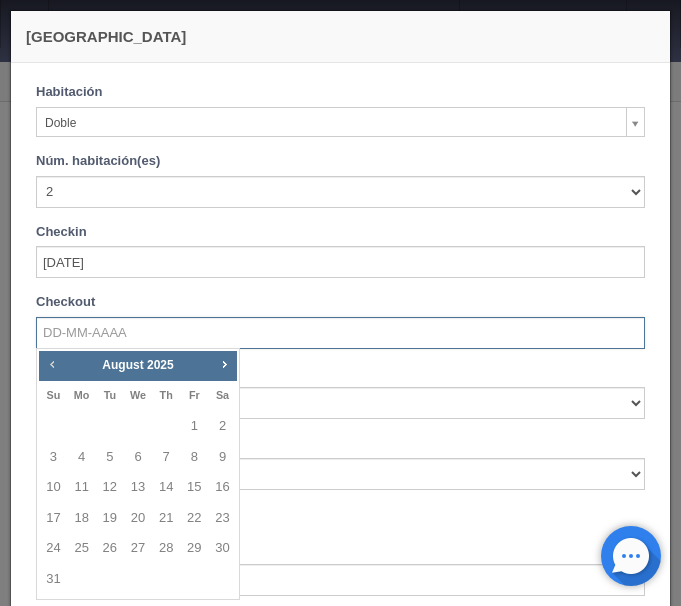 click on "Prev" at bounding box center [52, 364] 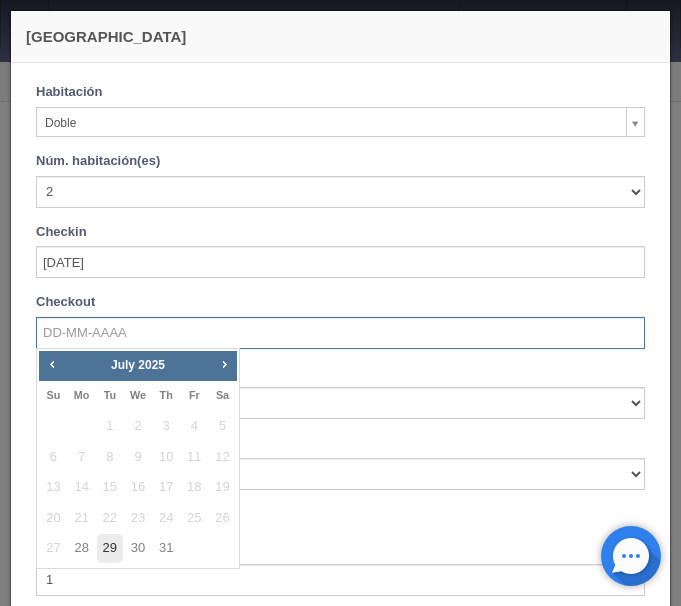 click on "29" at bounding box center (110, 548) 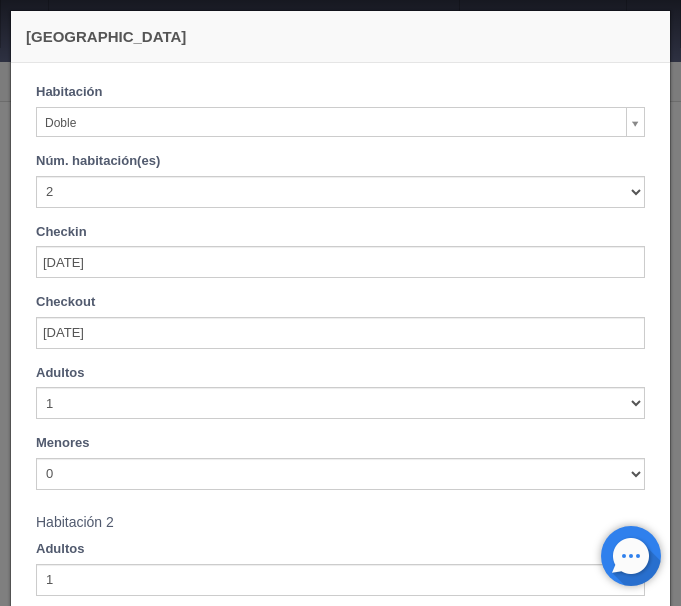 checkbox on "false" 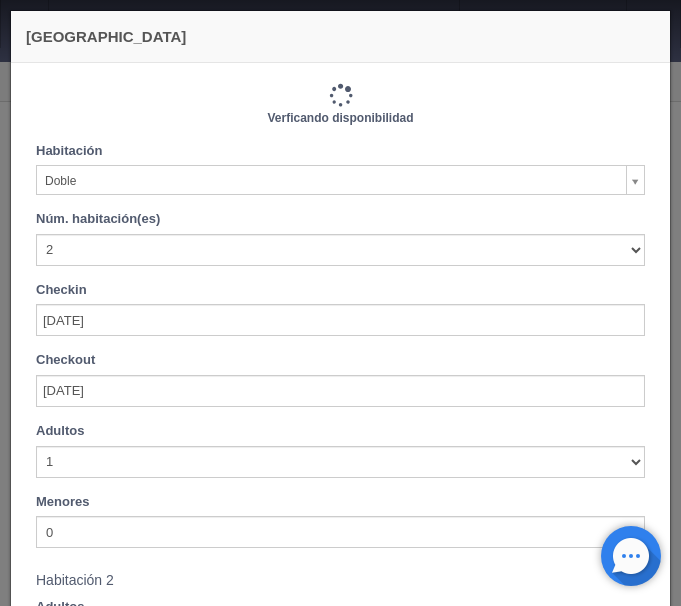 type on "1540.00" 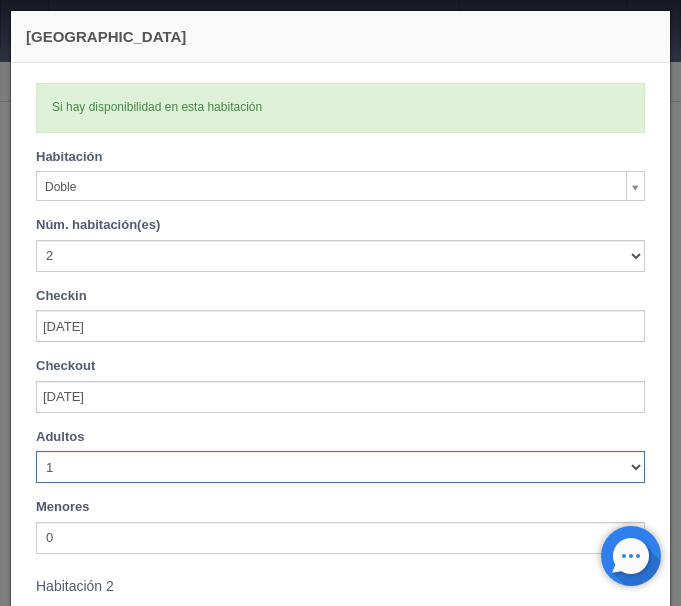 click on "1
2
3
4
5
6
7
8
9
10" at bounding box center [340, 467] 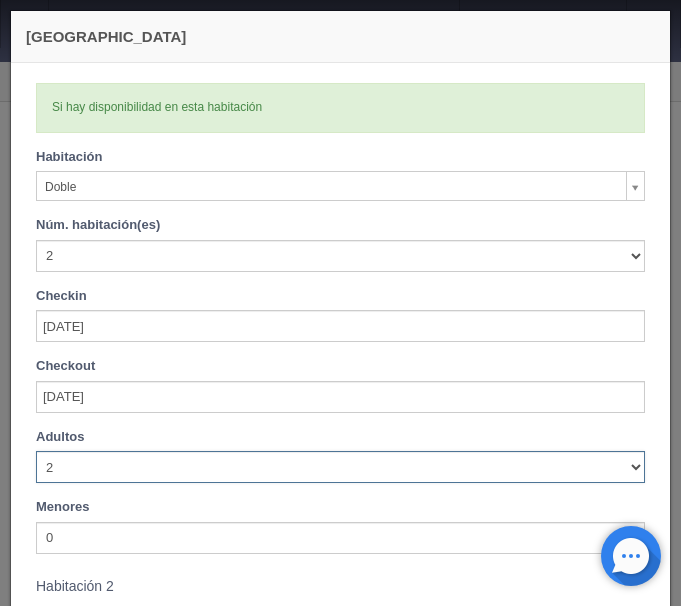 type 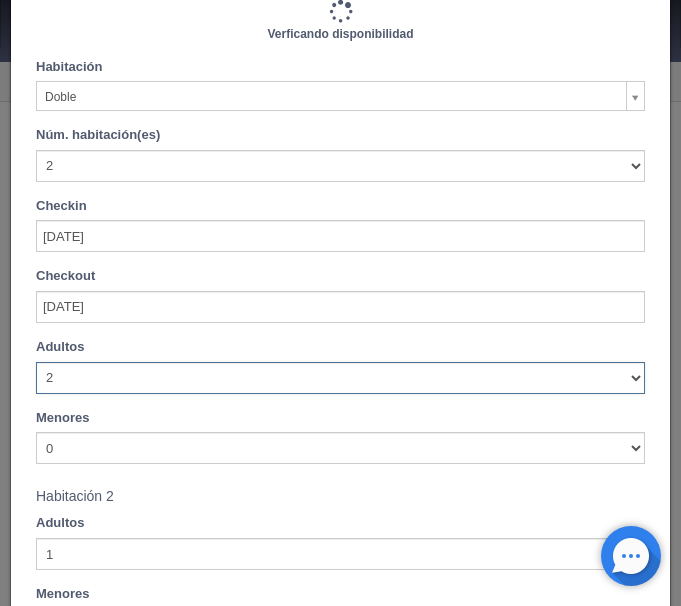 type on "1540.00" 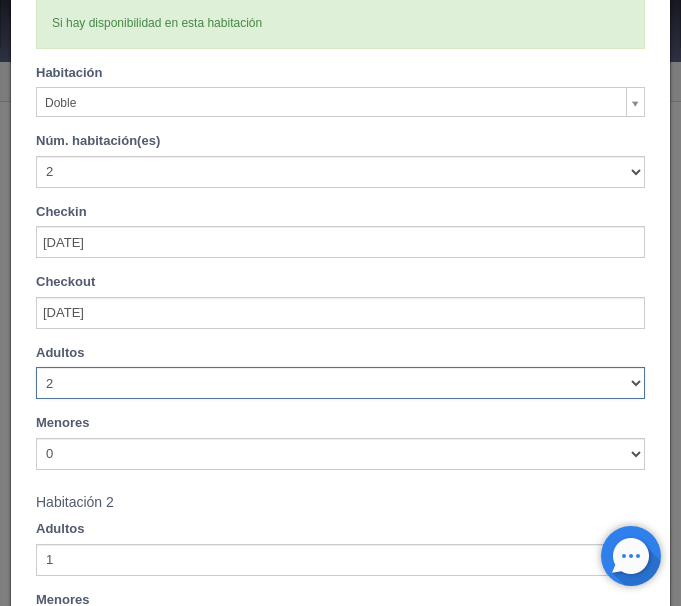 scroll, scrollTop: 168, scrollLeft: 0, axis: vertical 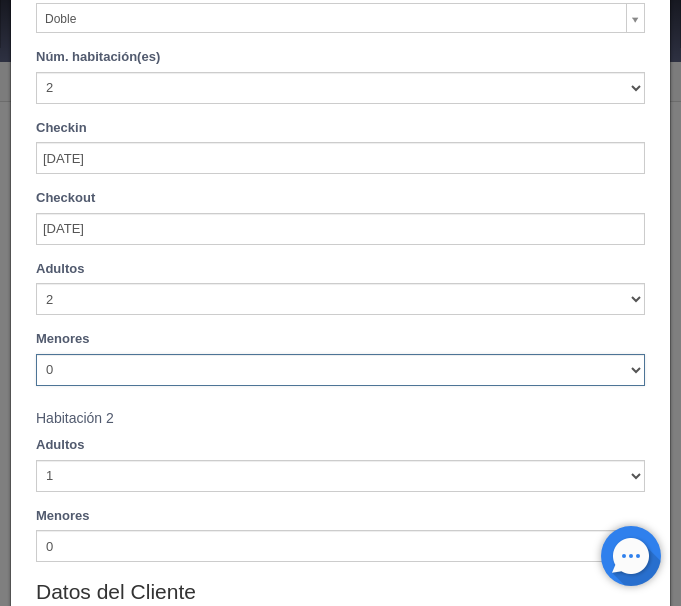 click on "0
1
2
3
4
5
6
7
8
9
10" at bounding box center (340, 370) 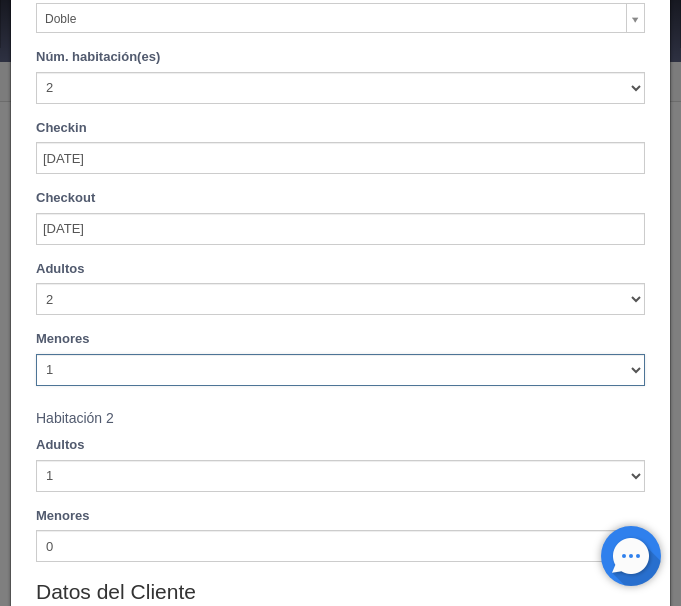 click on "1" at bounding box center (0, 0) 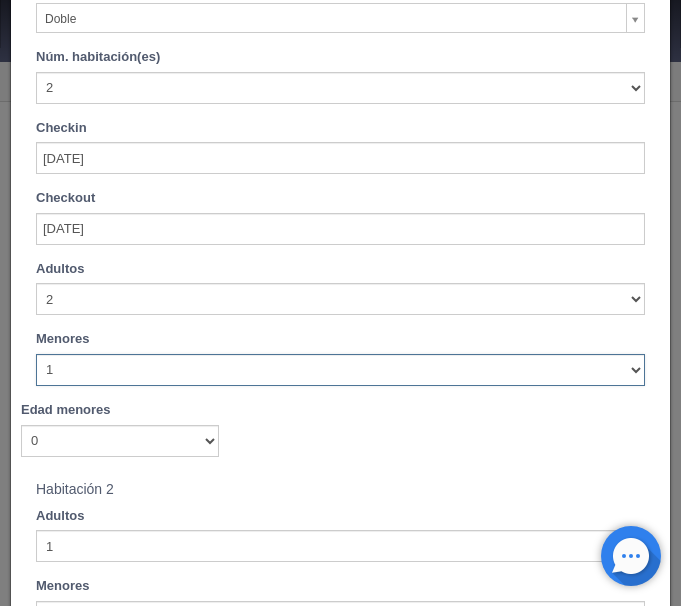 type 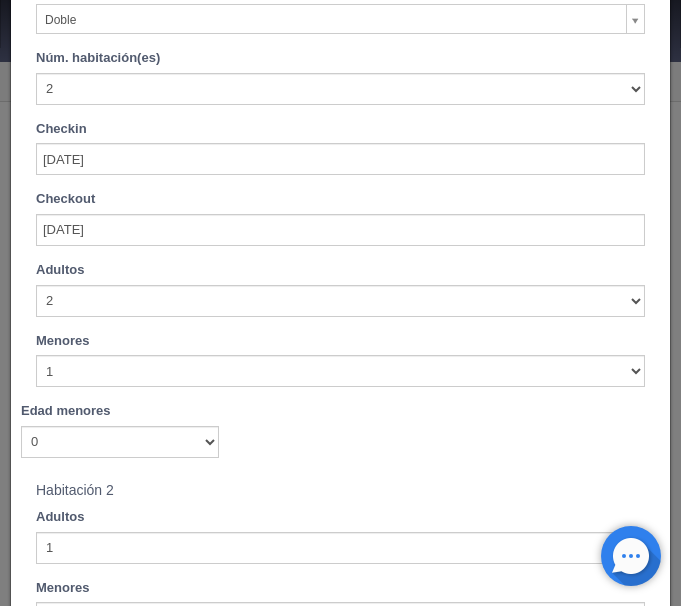 type on "1540.00" 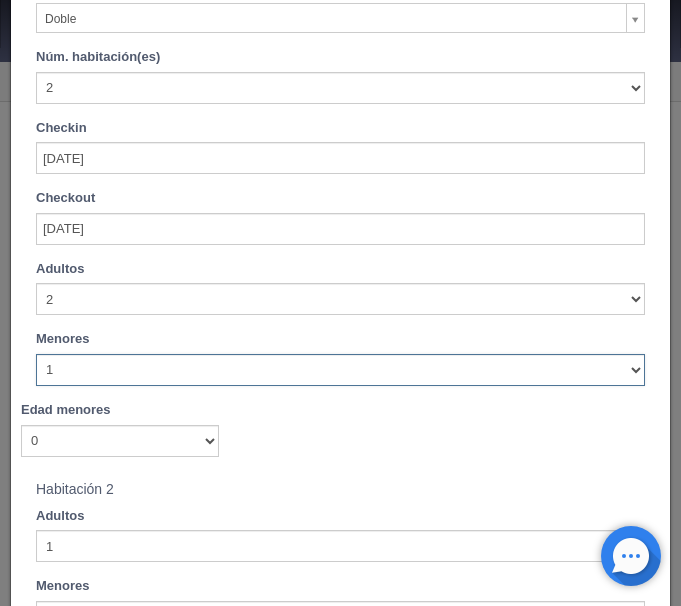 click on "0
1
2
3
4
5
6
7
8
9
10" at bounding box center [340, 370] 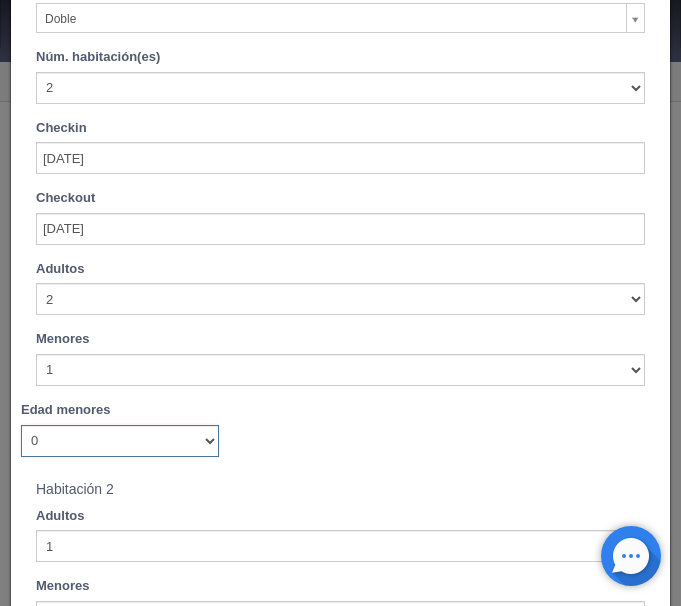 click on "0
1
2
3
4
5
6
7
8
9
10
11
12
13
14
15
16
17
18" at bounding box center (120, 441) 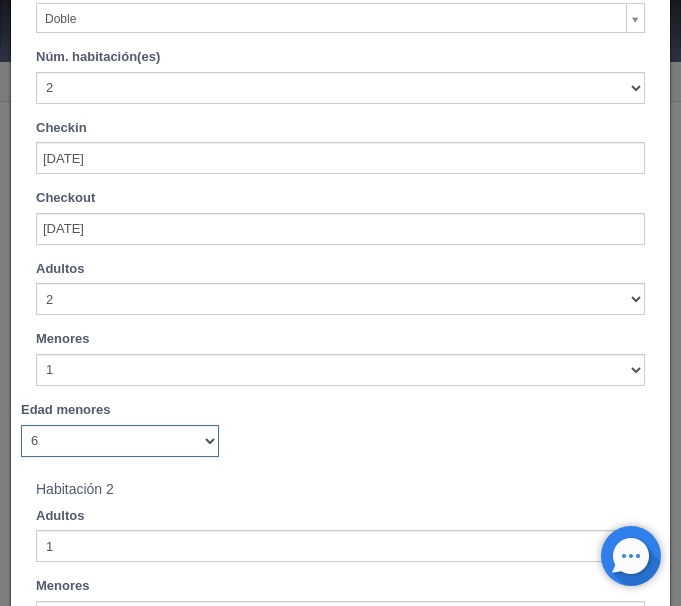 click on "6" at bounding box center (0, 0) 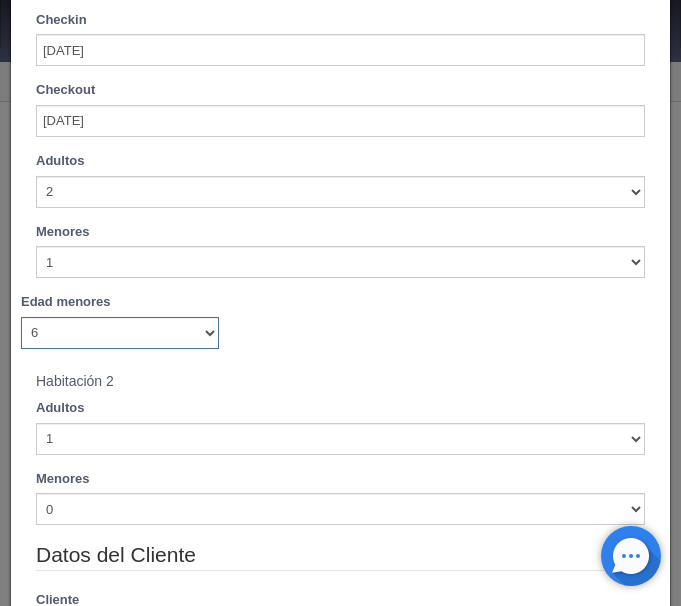 type on "1640.00" 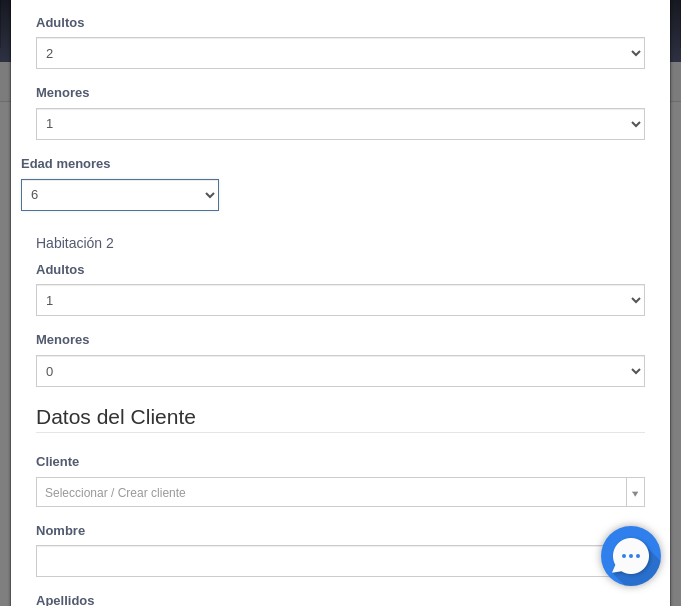 scroll, scrollTop: 420, scrollLeft: 0, axis: vertical 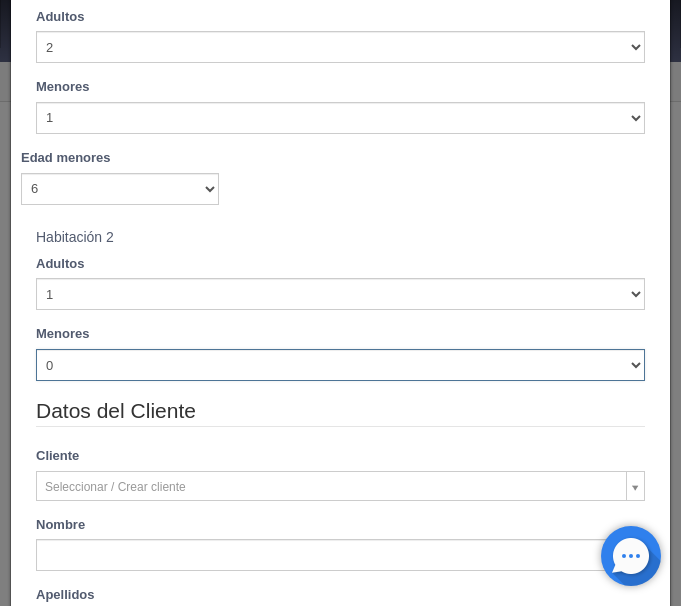 select on "1" 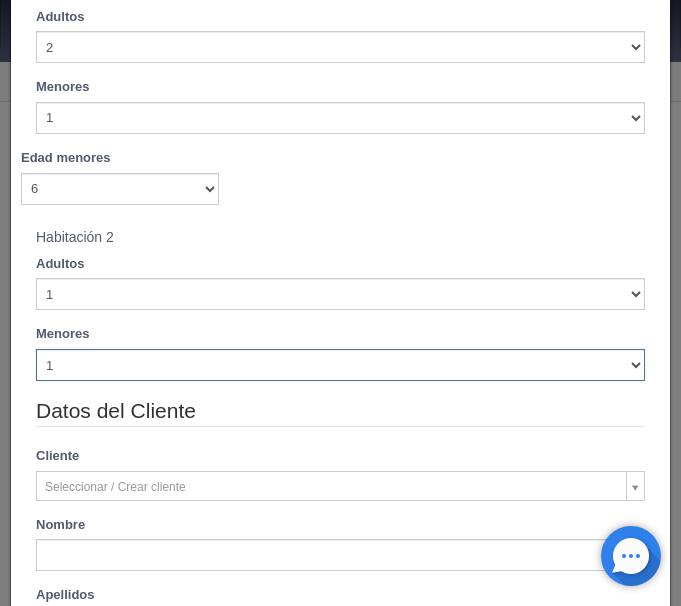 click on "1" at bounding box center (0, 0) 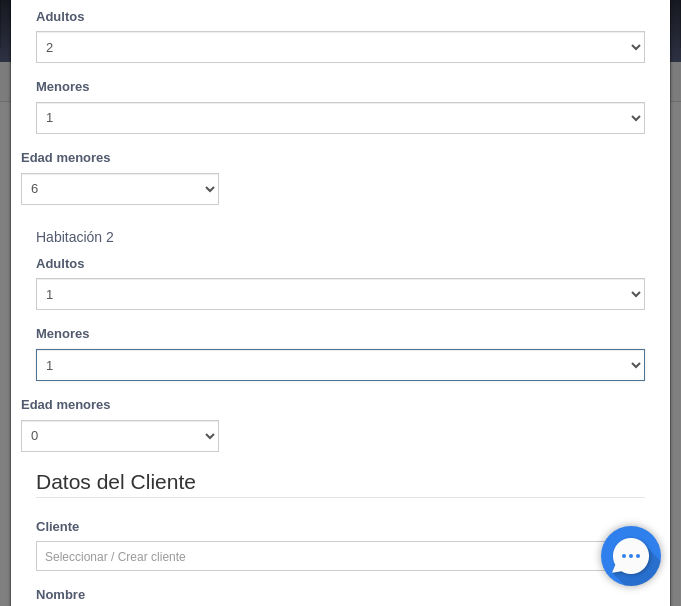 type 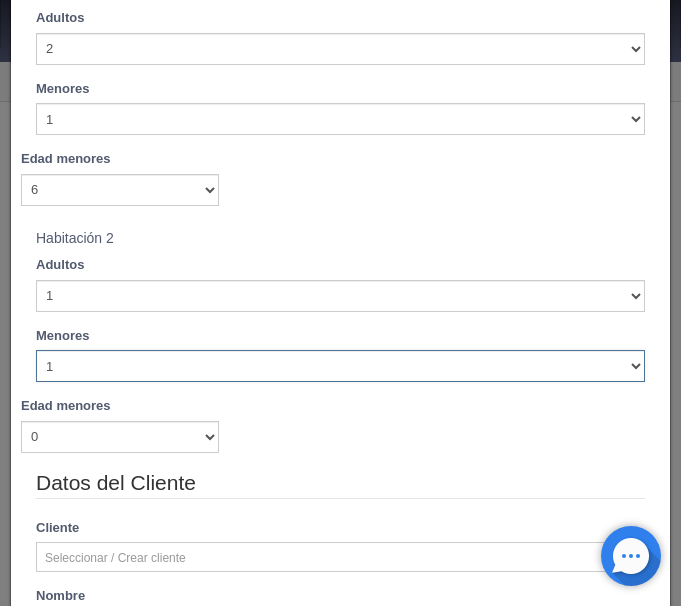 type on "1640.00" 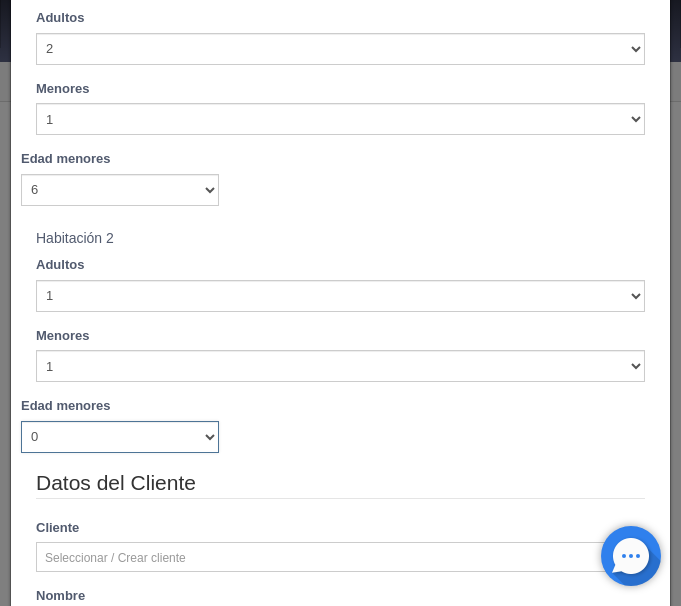 scroll, scrollTop: 420, scrollLeft: 0, axis: vertical 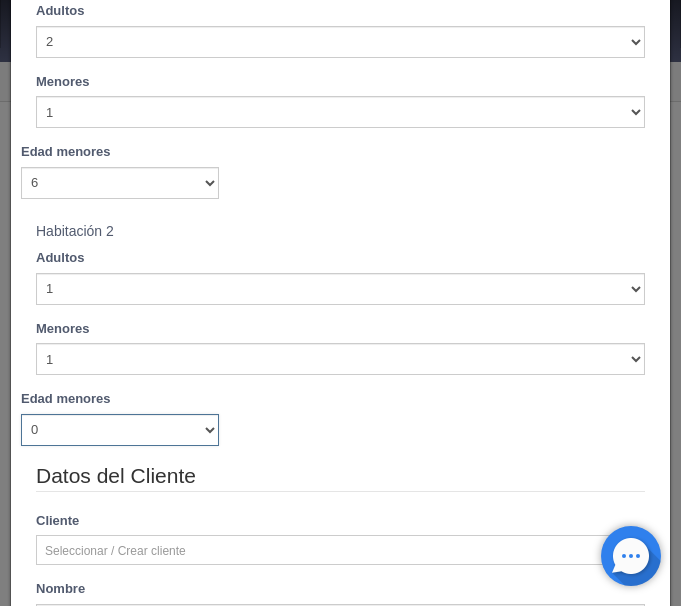 click on "0
1
2
3
4
5
6
7
8
9
10
11
12
13
14
15
16
17
18" at bounding box center (120, 430) 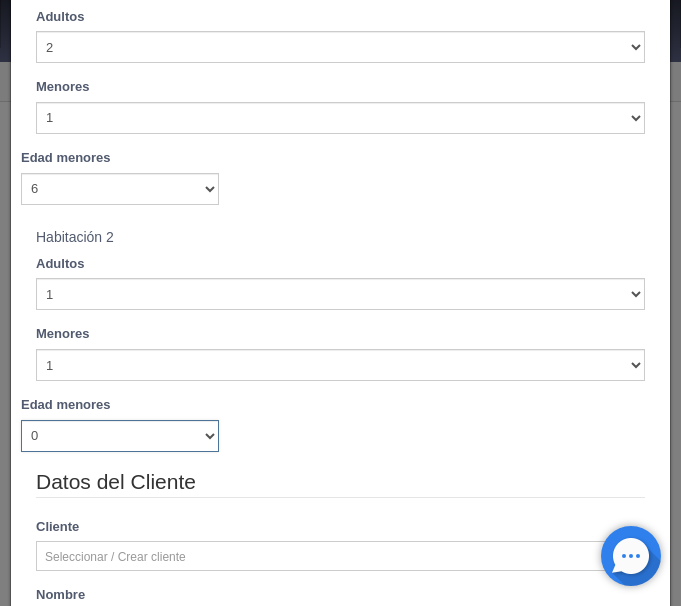 select on "10" 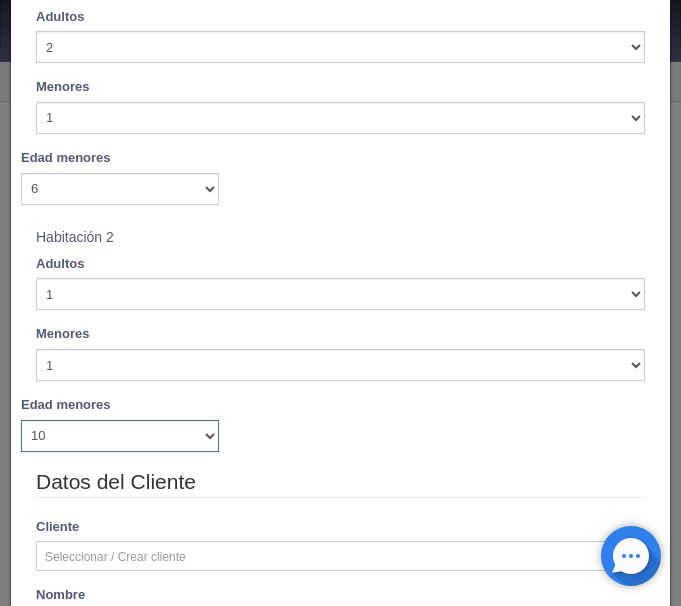 click on "10" at bounding box center (0, 0) 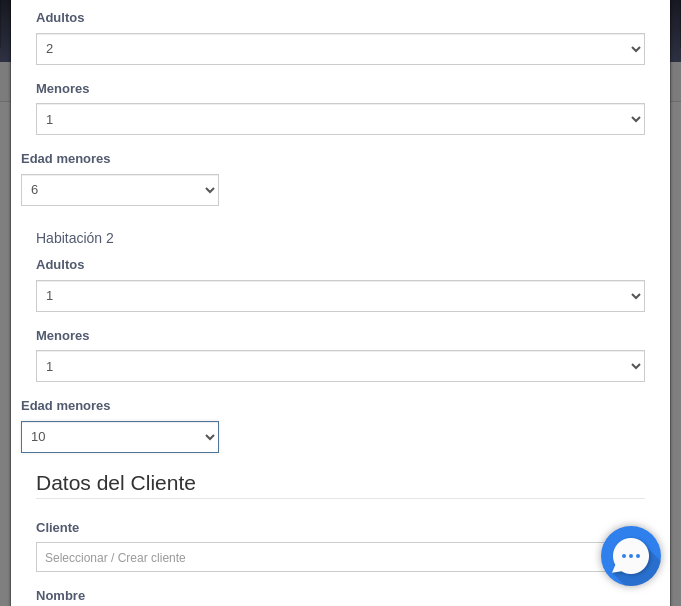 type on "1640.00" 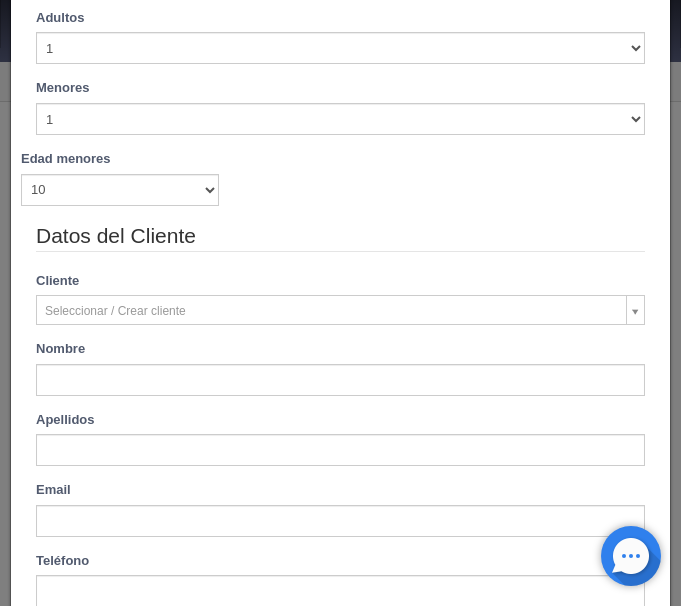 scroll, scrollTop: 672, scrollLeft: 0, axis: vertical 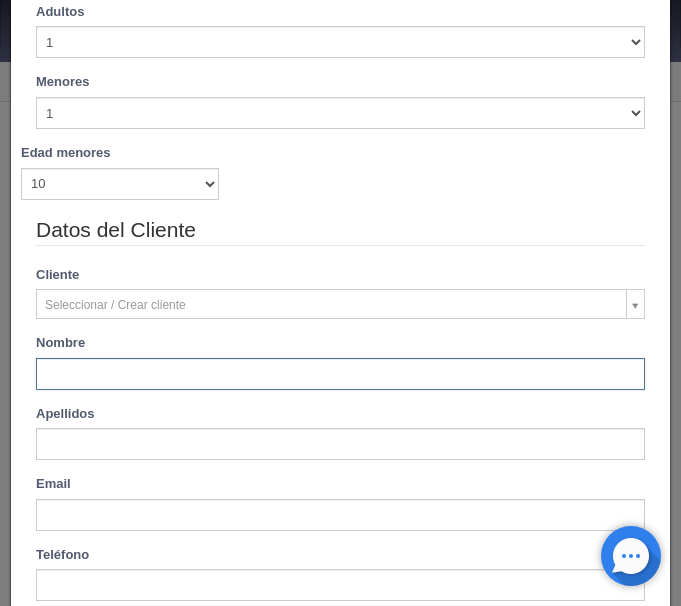 click at bounding box center (340, 374) 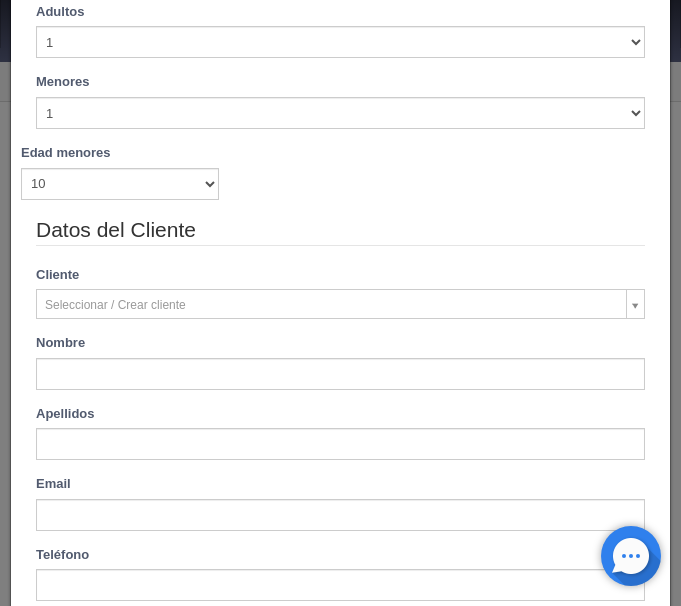 type on "Zencalt Gabriel" 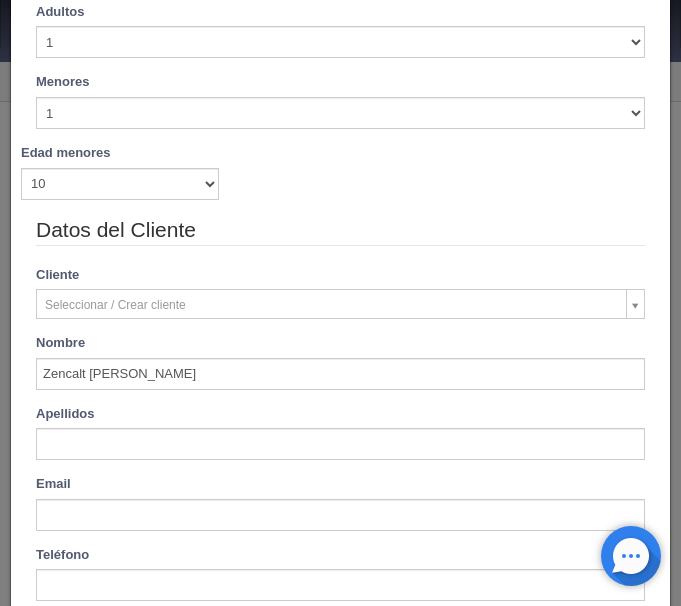 type on "Salazar Salas" 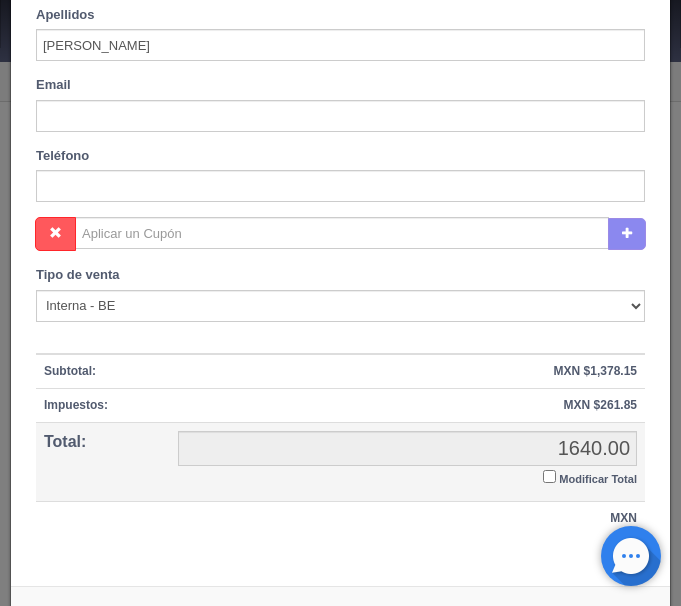scroll, scrollTop: 1092, scrollLeft: 0, axis: vertical 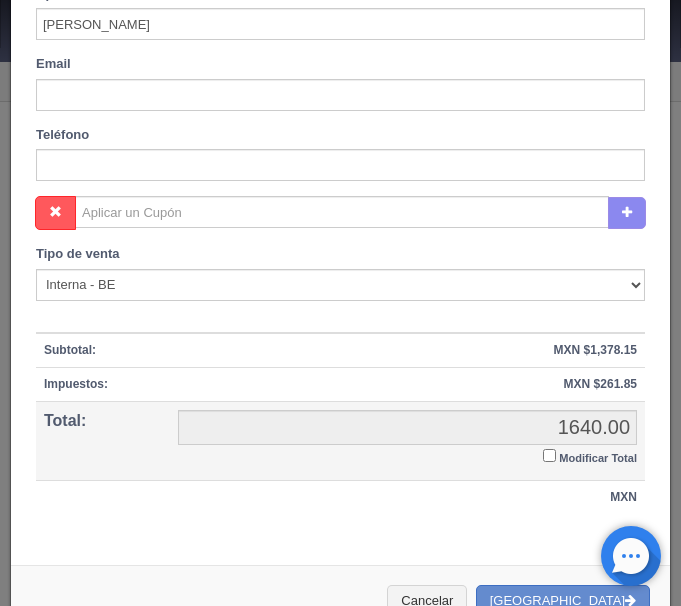 click on "Modificar Total" at bounding box center [549, 455] 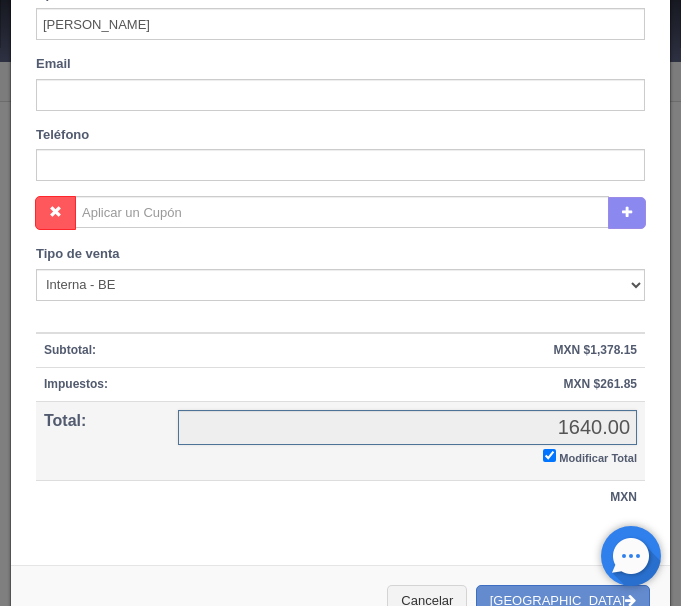 checkbox on "true" 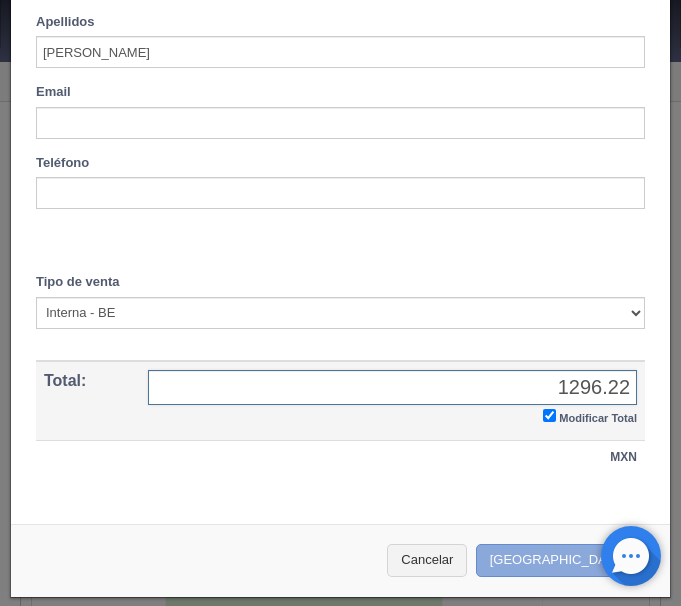 type on "1296.22" 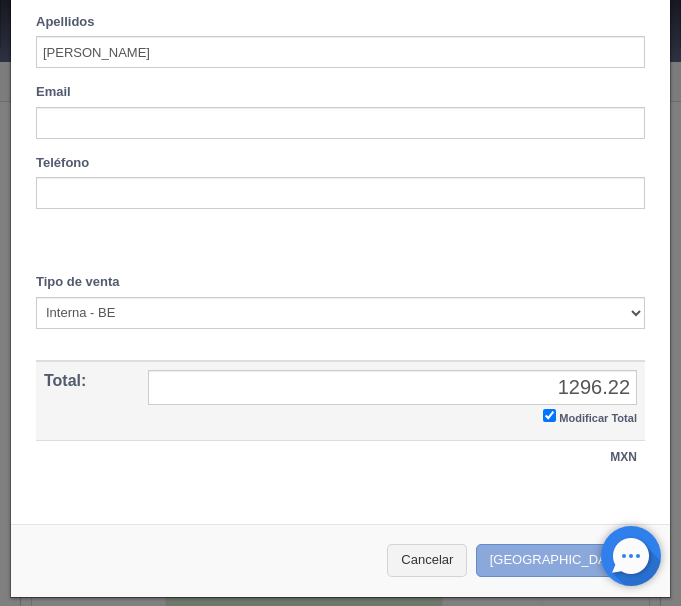 click on "[GEOGRAPHIC_DATA]" at bounding box center [563, 560] 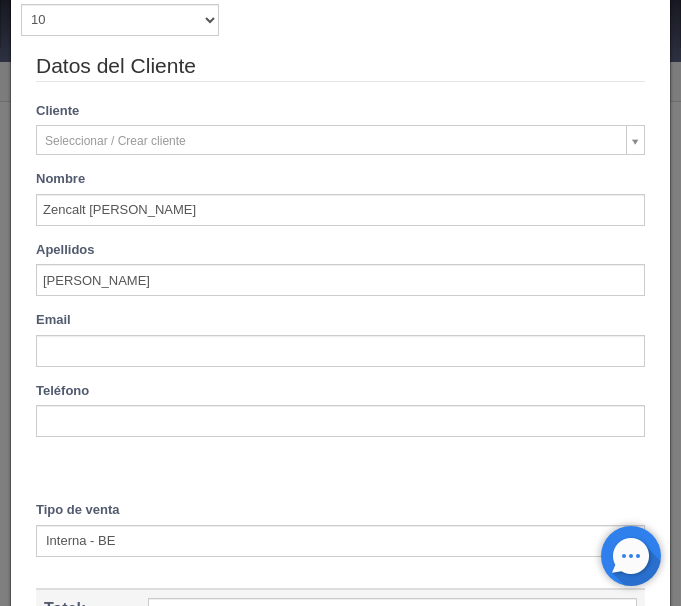 scroll, scrollTop: 728, scrollLeft: 0, axis: vertical 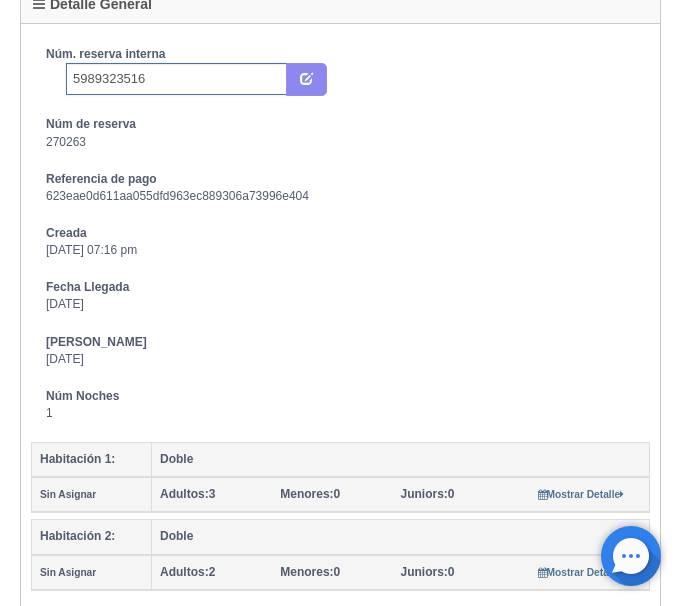 click on "5989323516" at bounding box center [176, 79] 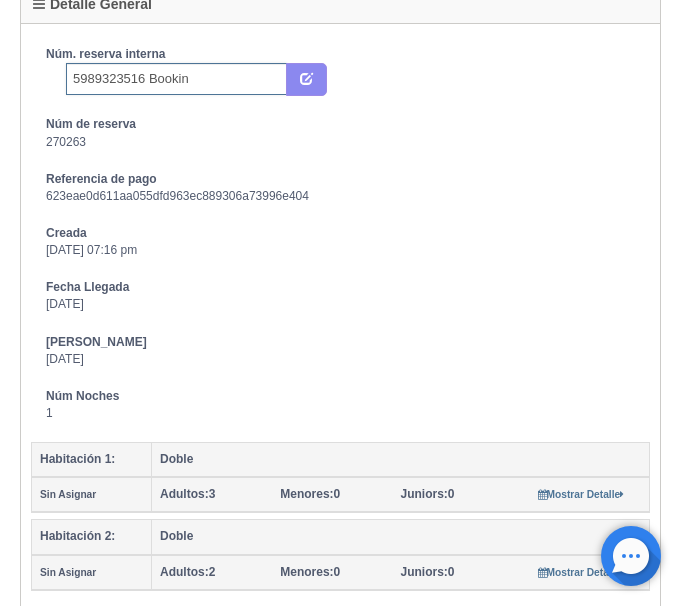 type on "5989323516 Booking" 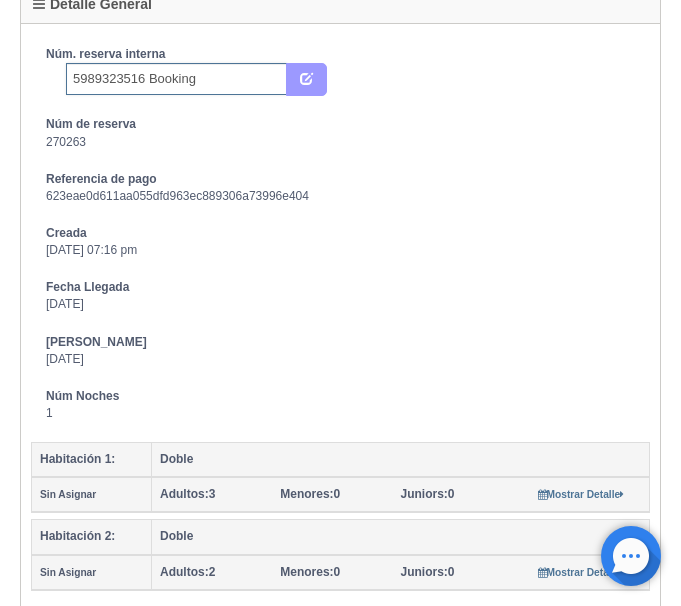 click at bounding box center [306, 77] 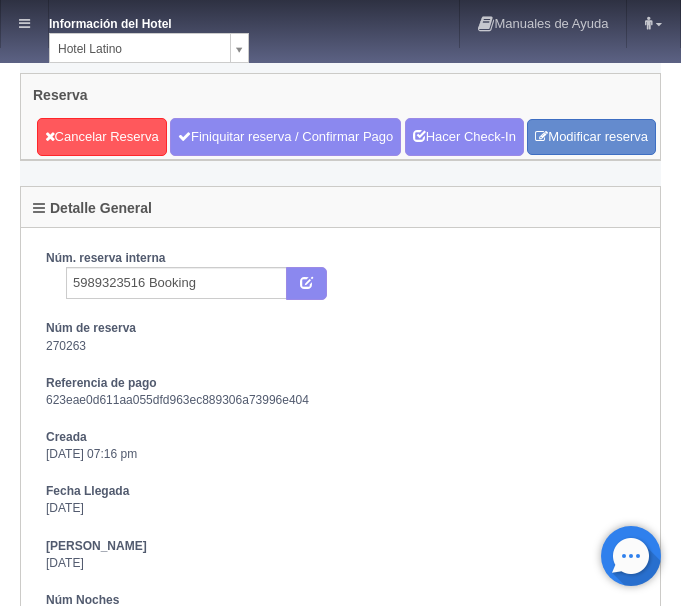 scroll, scrollTop: 0, scrollLeft: 0, axis: both 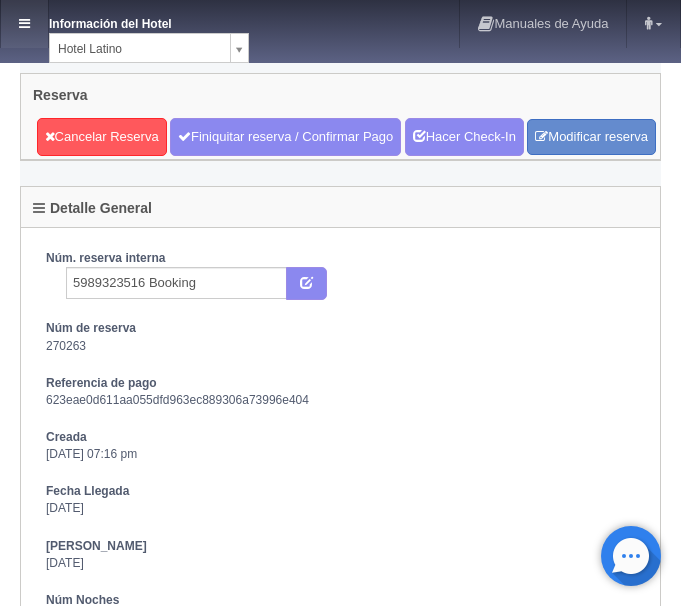 click at bounding box center (24, 24) 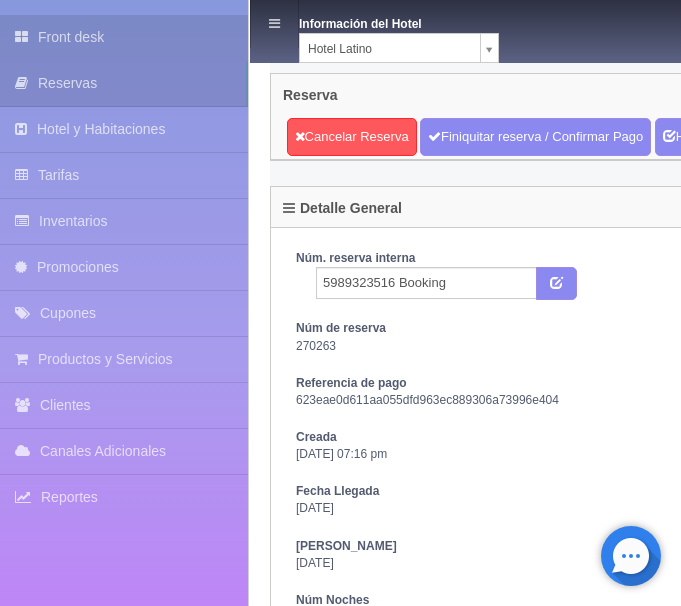 click on "Front desk" at bounding box center [124, 37] 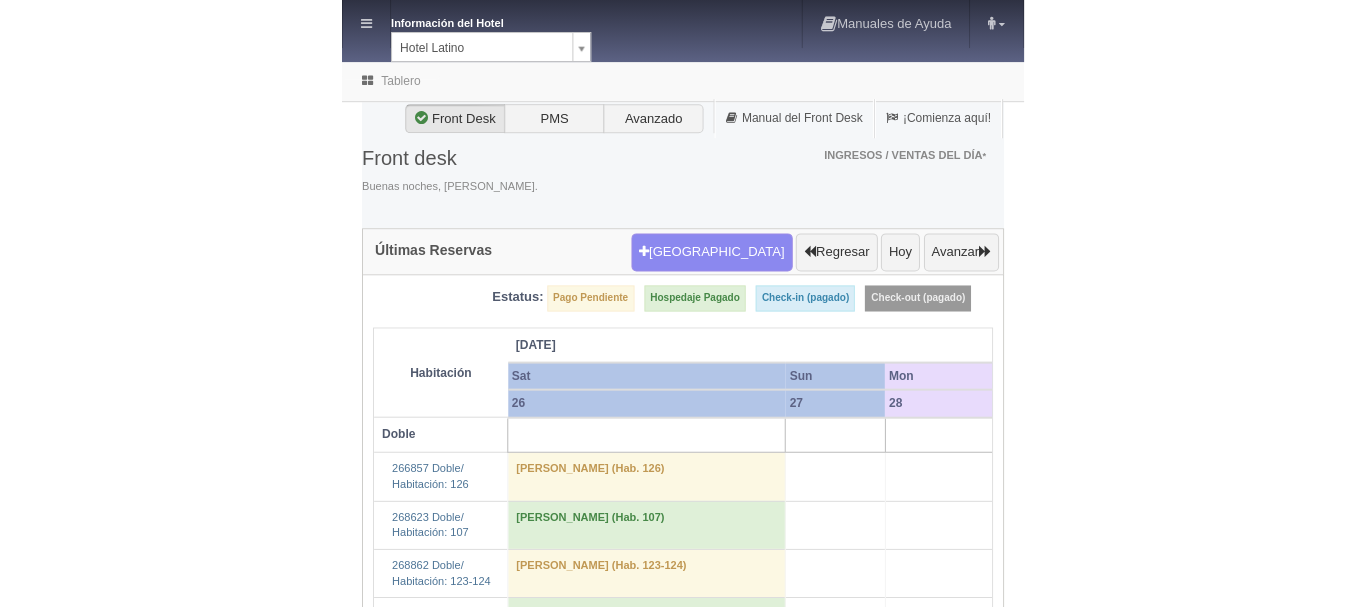 scroll, scrollTop: 0, scrollLeft: 0, axis: both 